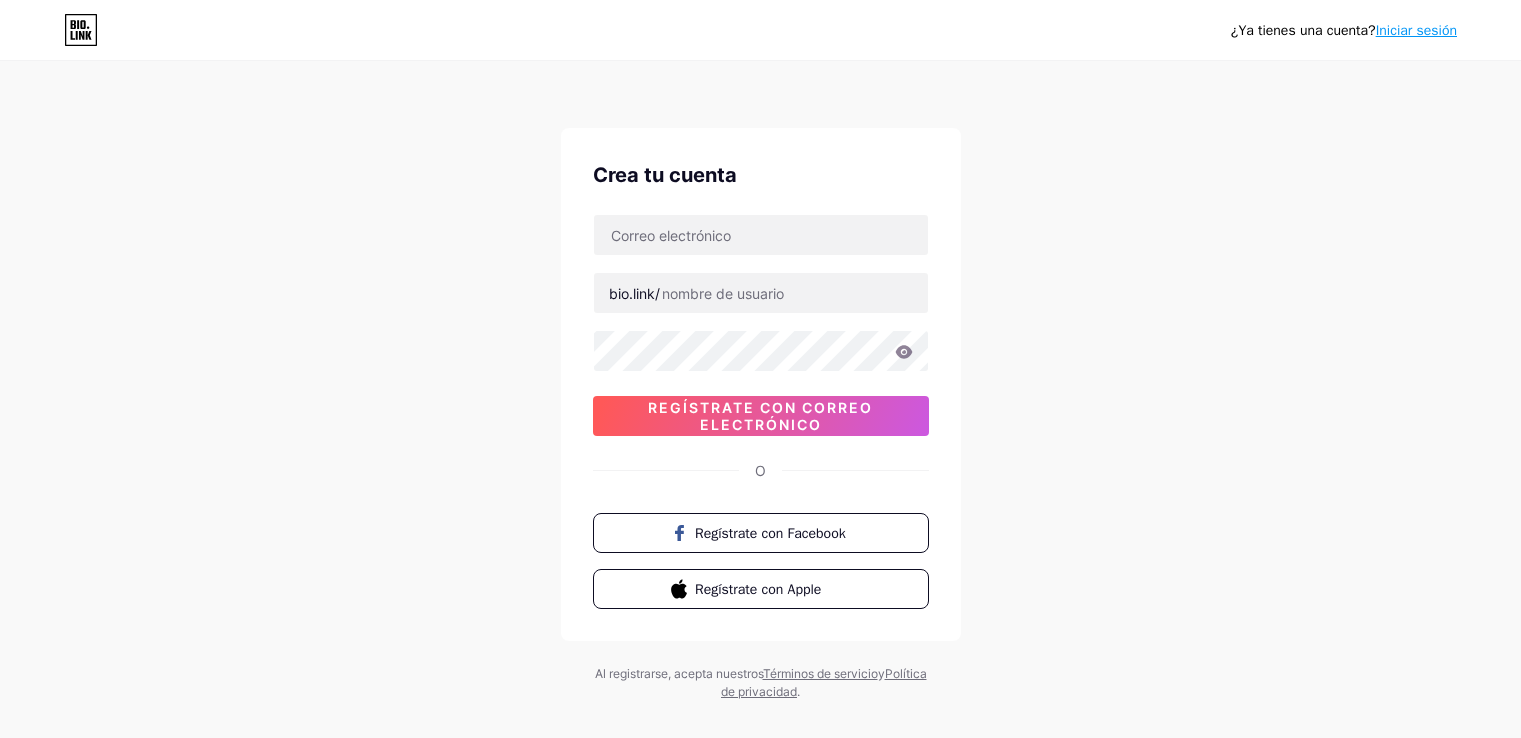 scroll, scrollTop: 0, scrollLeft: 0, axis: both 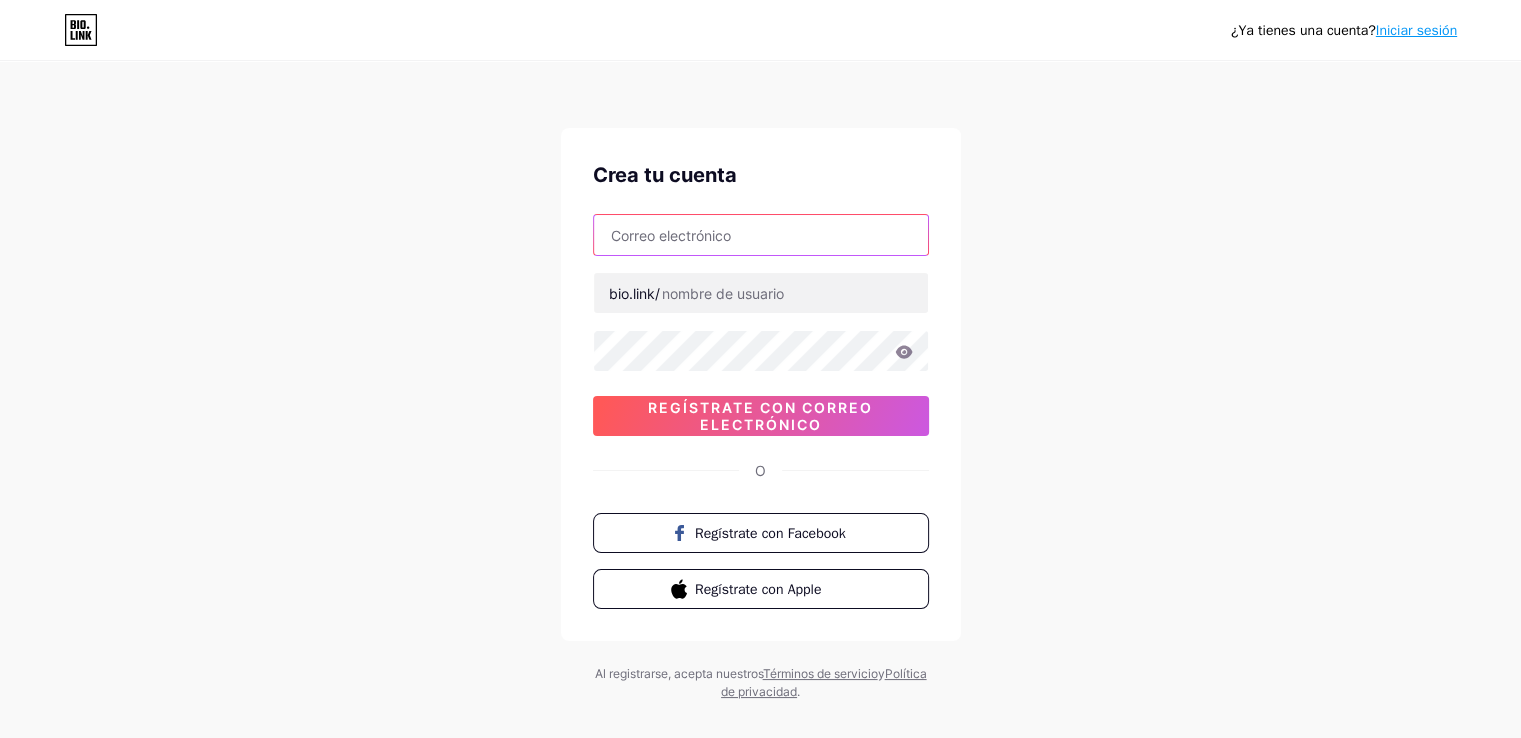 click at bounding box center [761, 235] 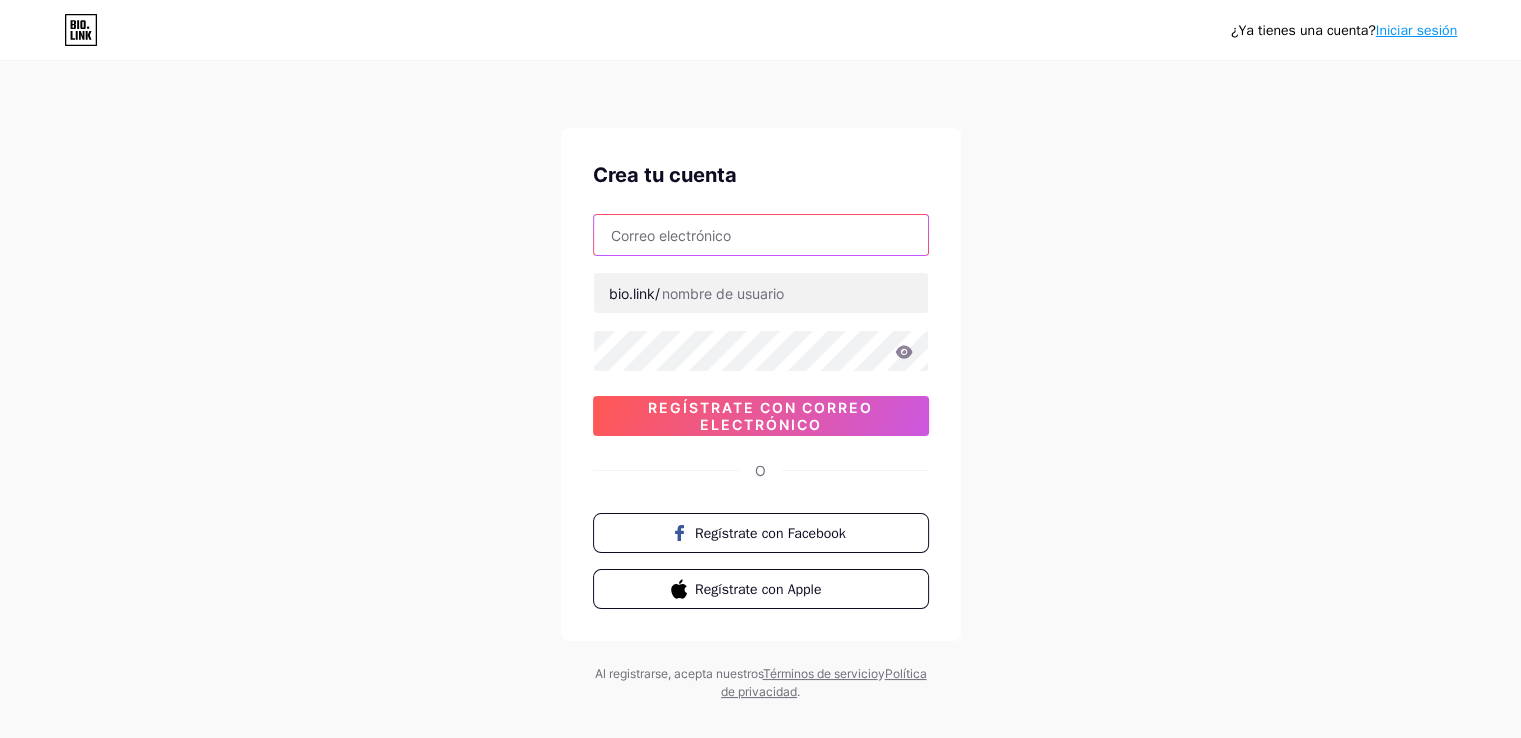 click at bounding box center [761, 235] 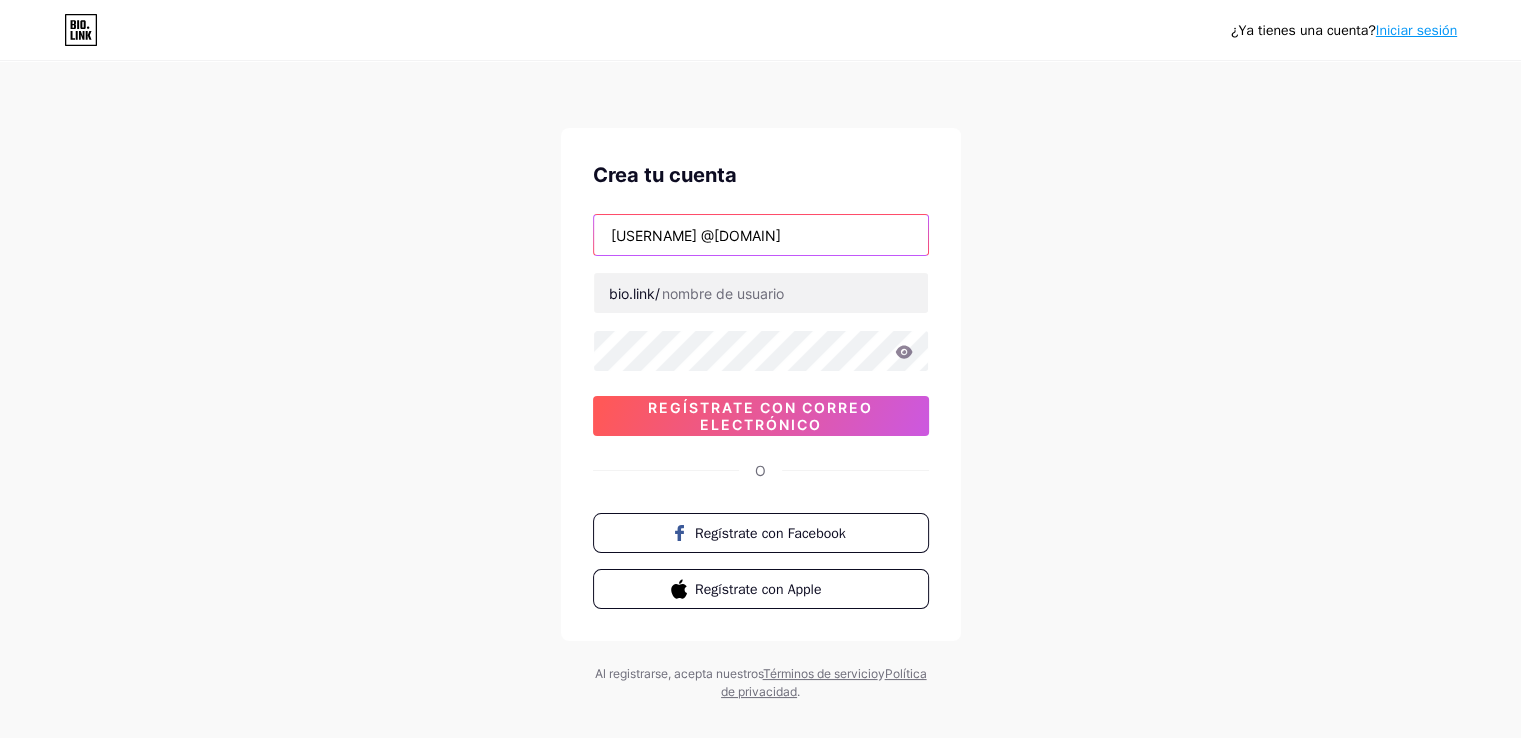 type on "[USERNAME] @[DOMAIN]" 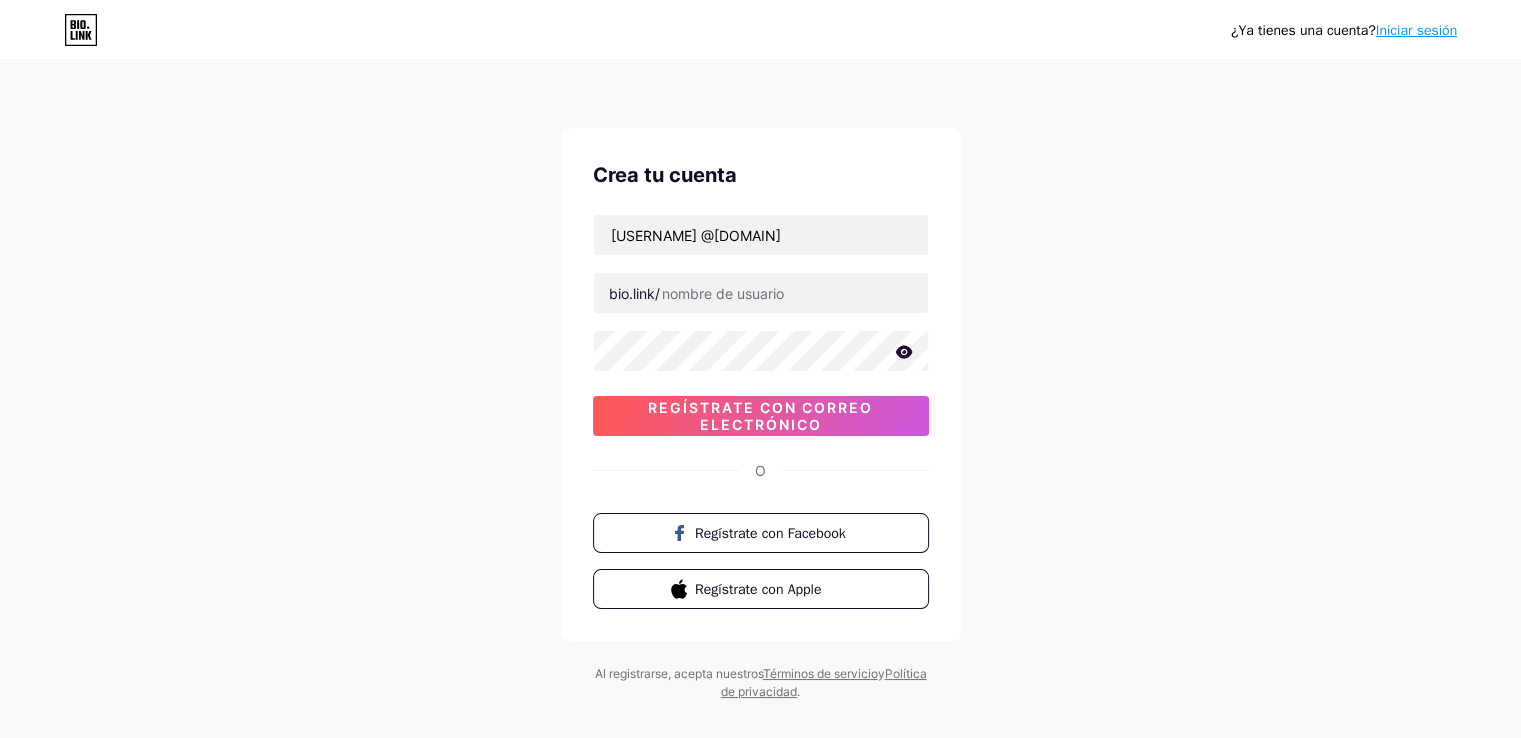 click 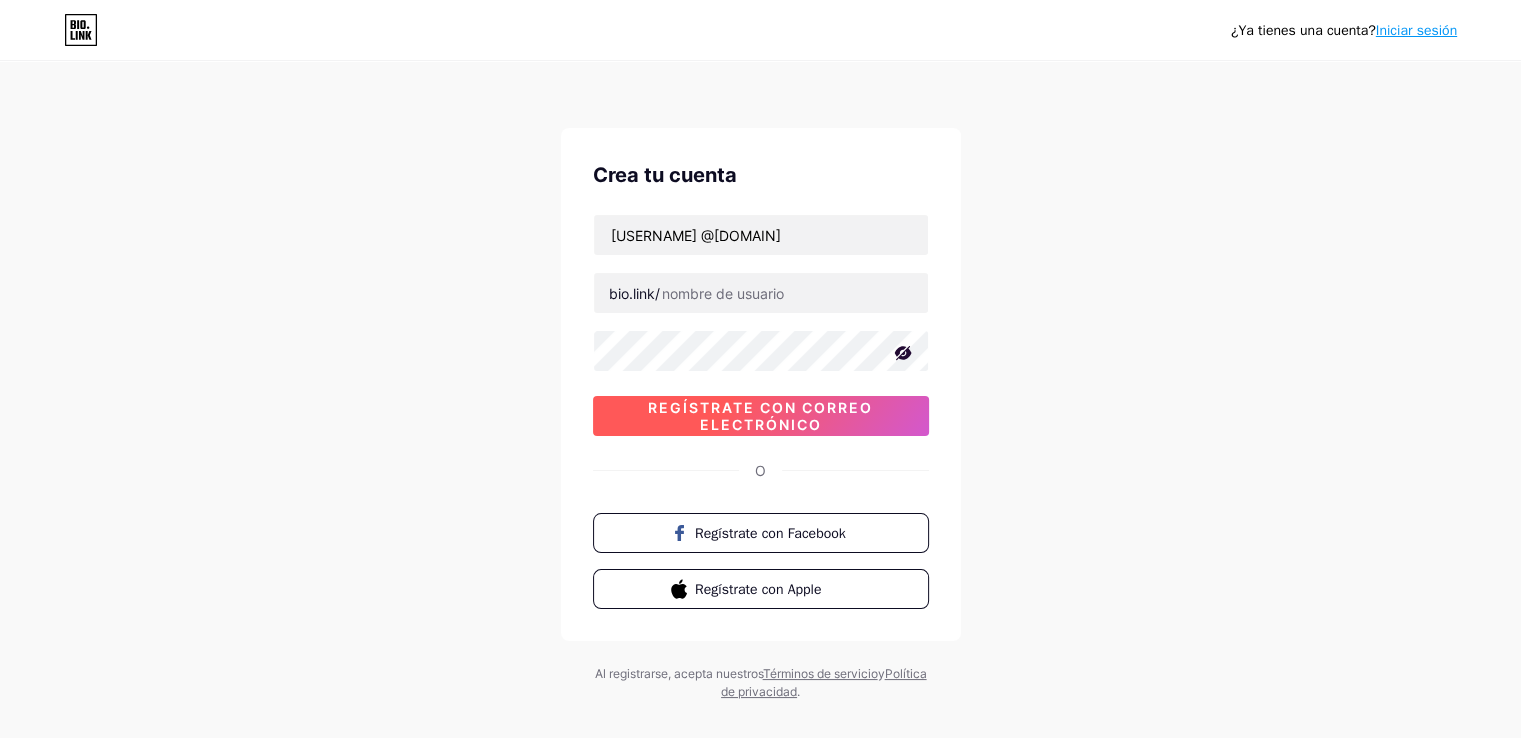 click on "Regístrate con correo electrónico" at bounding box center [760, 416] 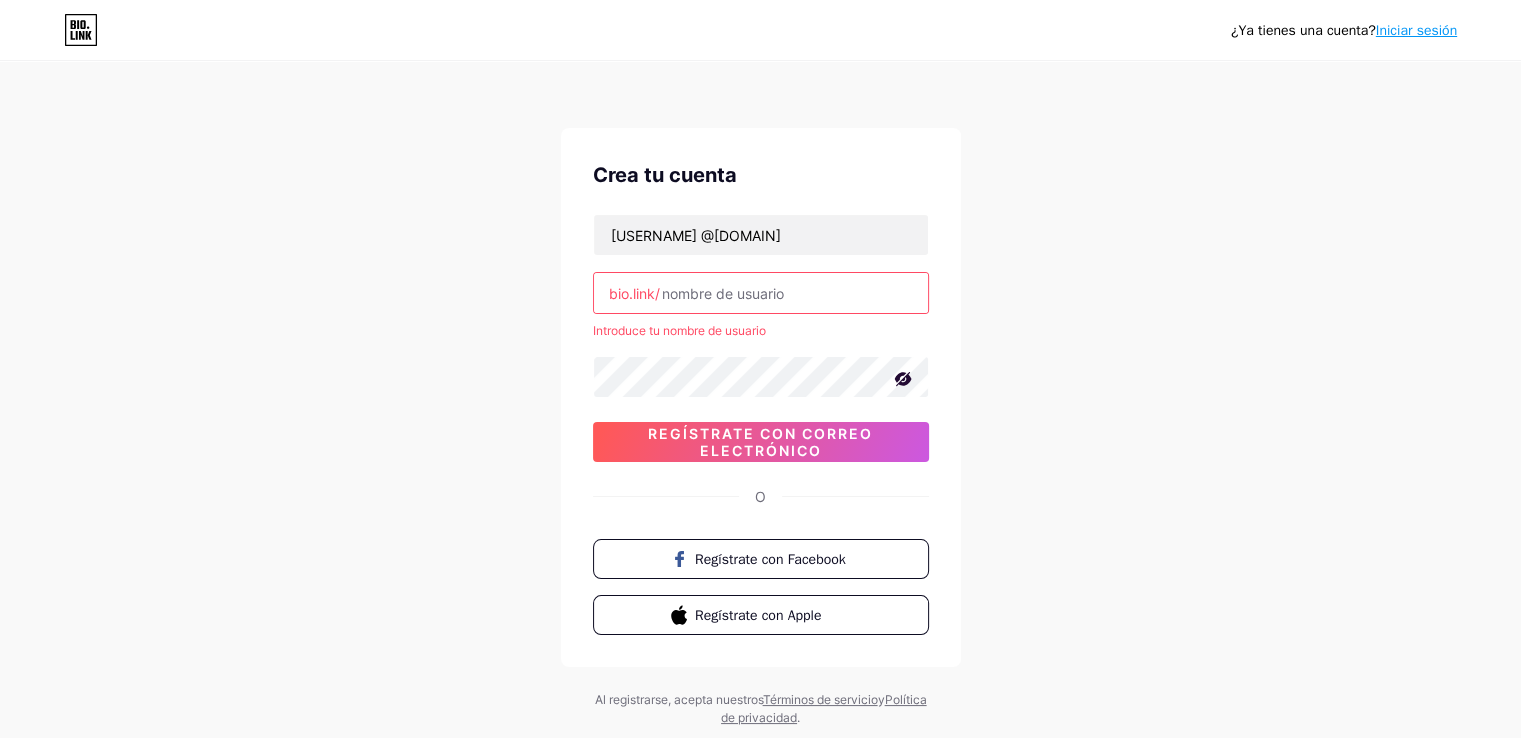 click at bounding box center (761, 293) 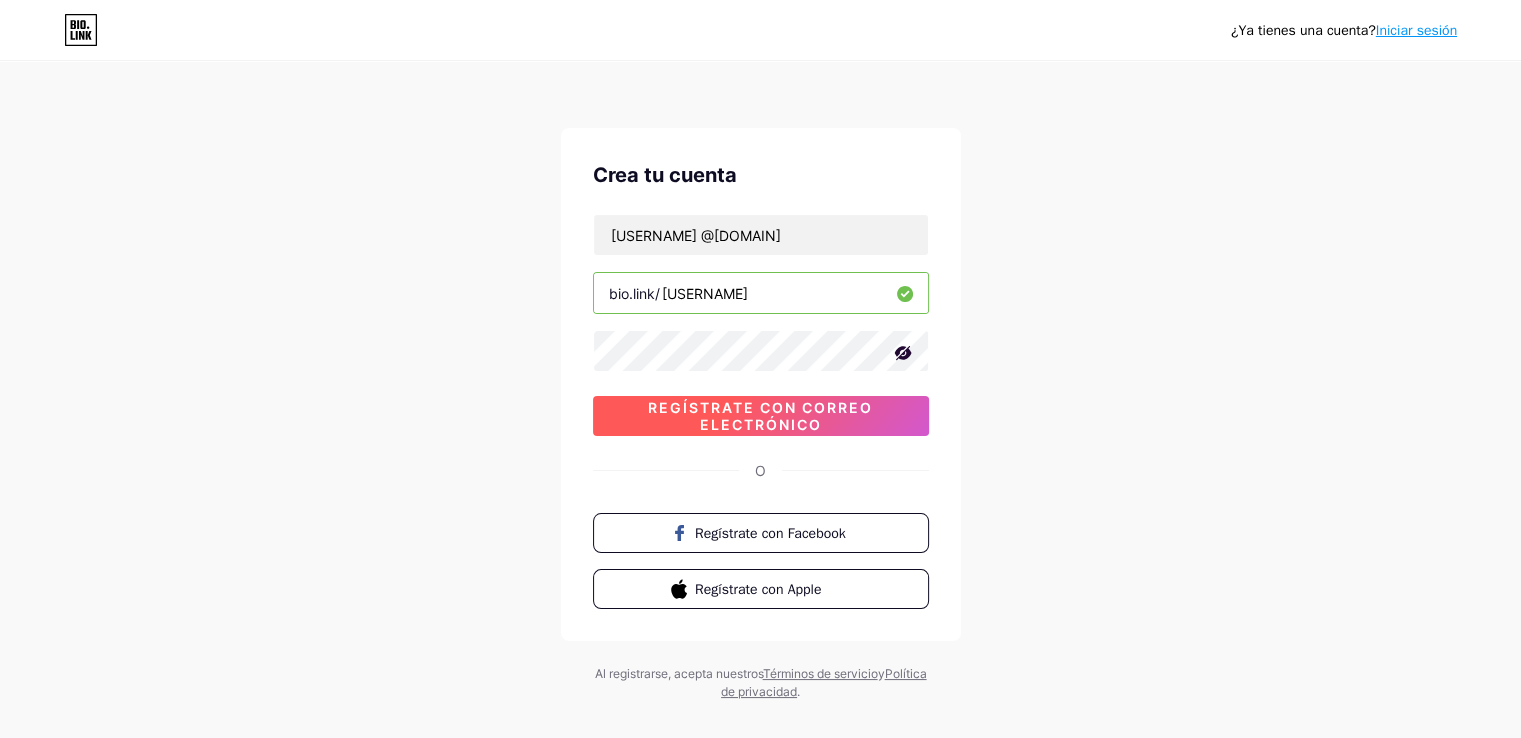 type on "[USERNAME]" 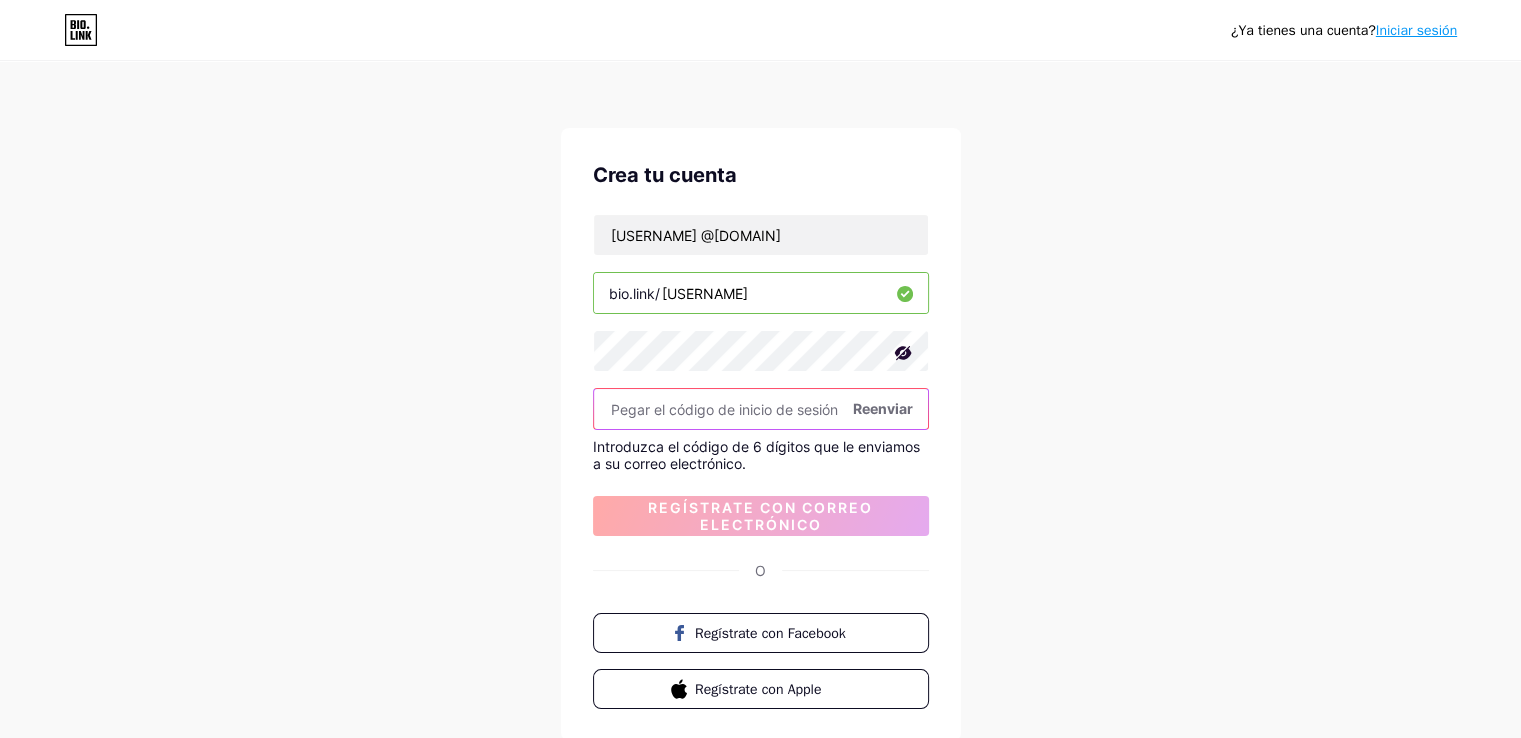 paste on "[NUMBER]" 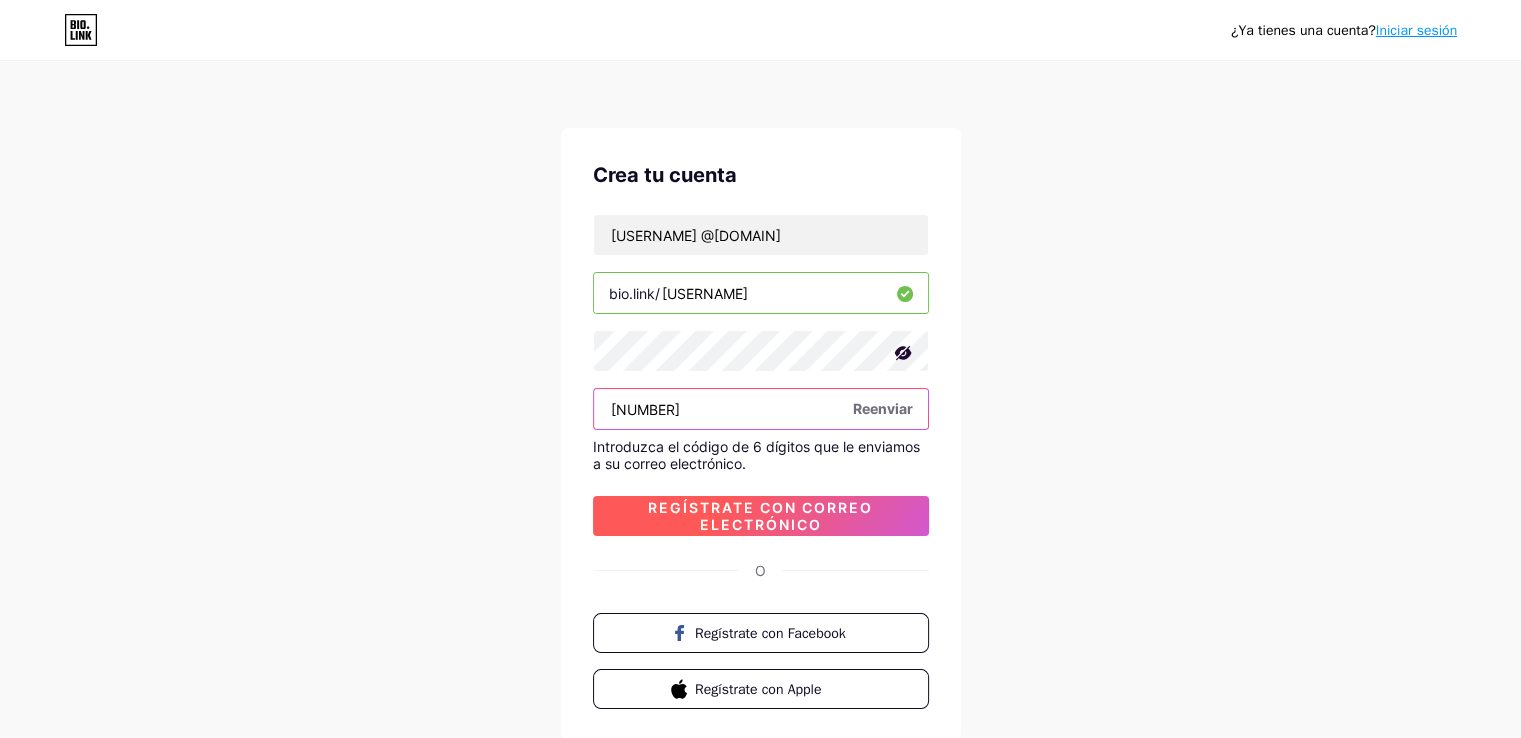 type on "[NUMBER]" 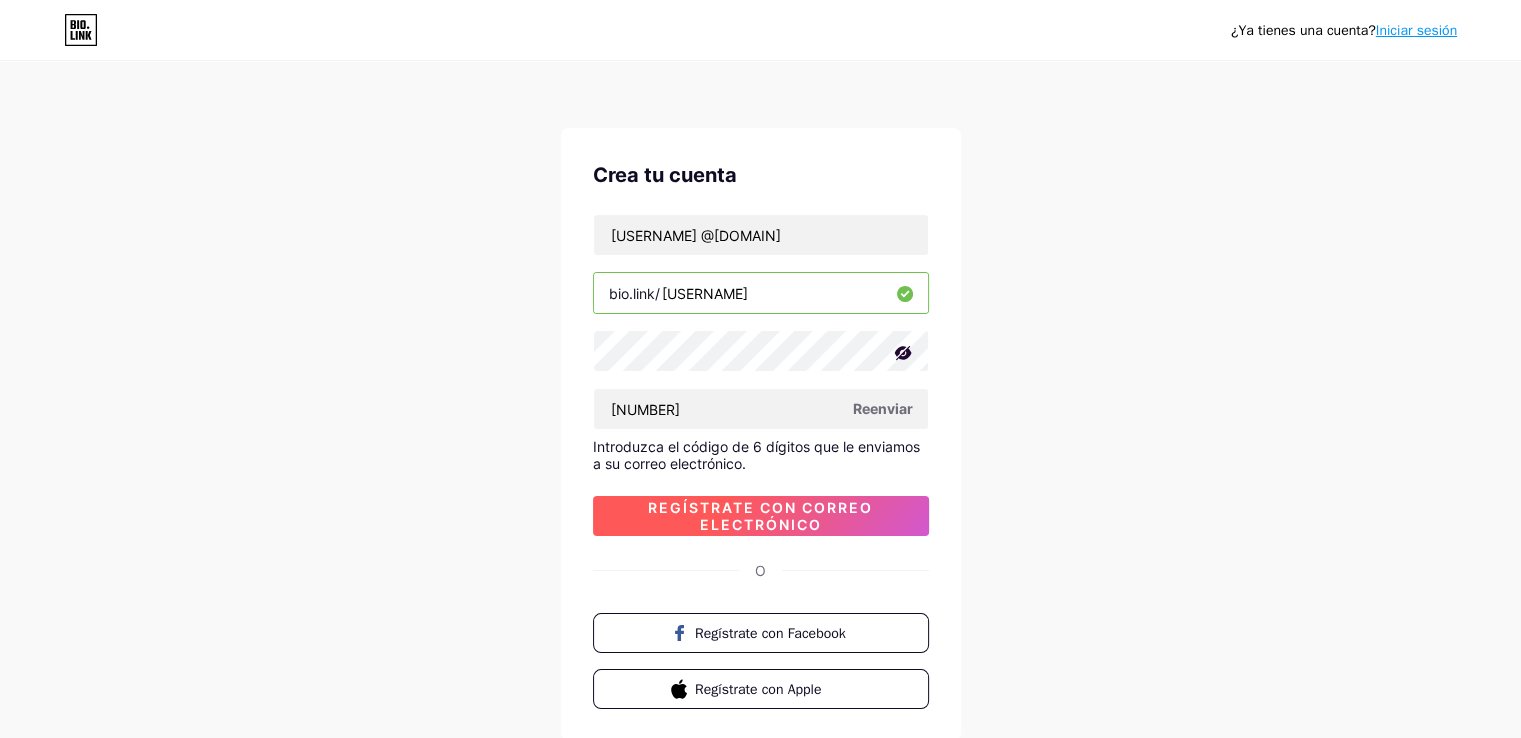 click on "Regístrate con correo electrónico" at bounding box center [760, 516] 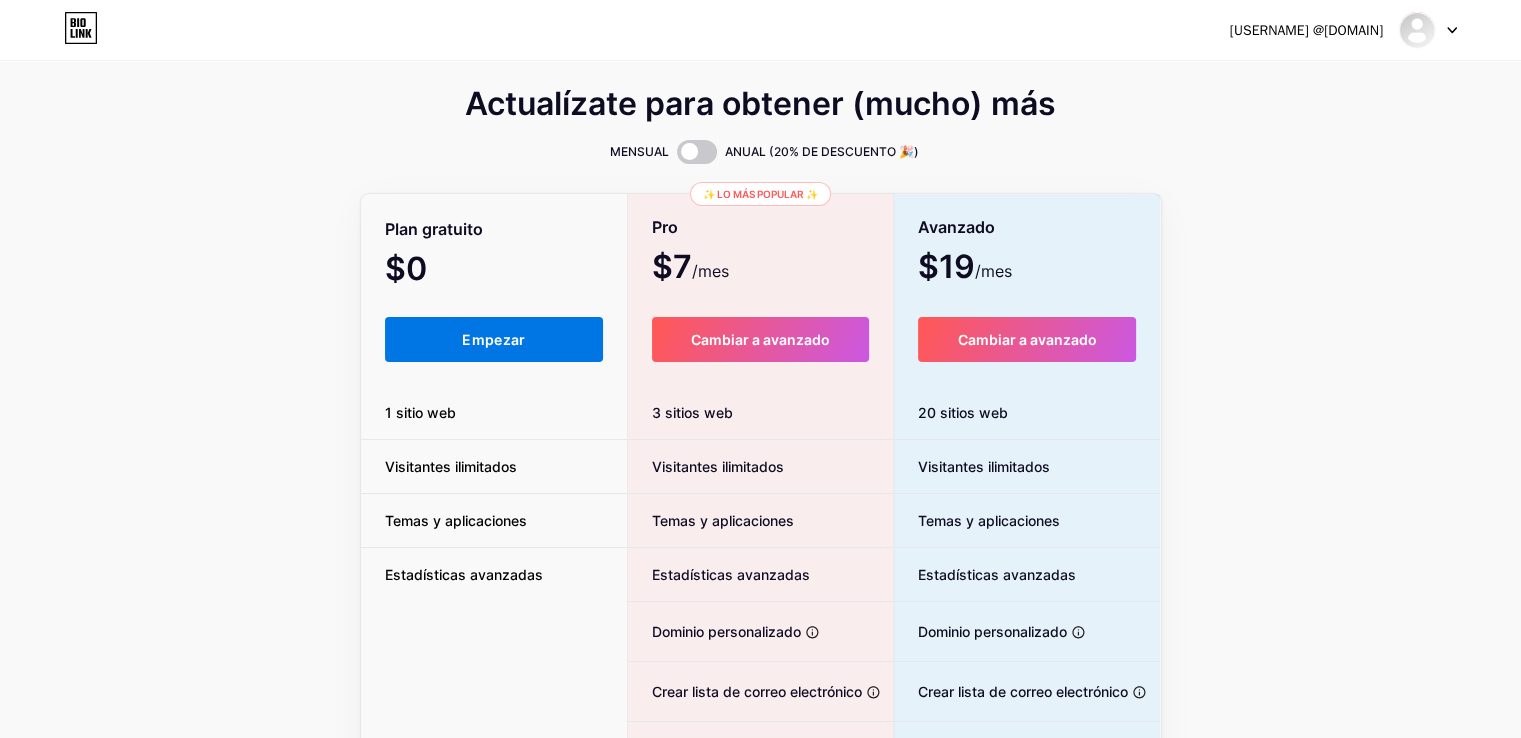 click on "Empezar" at bounding box center [493, 339] 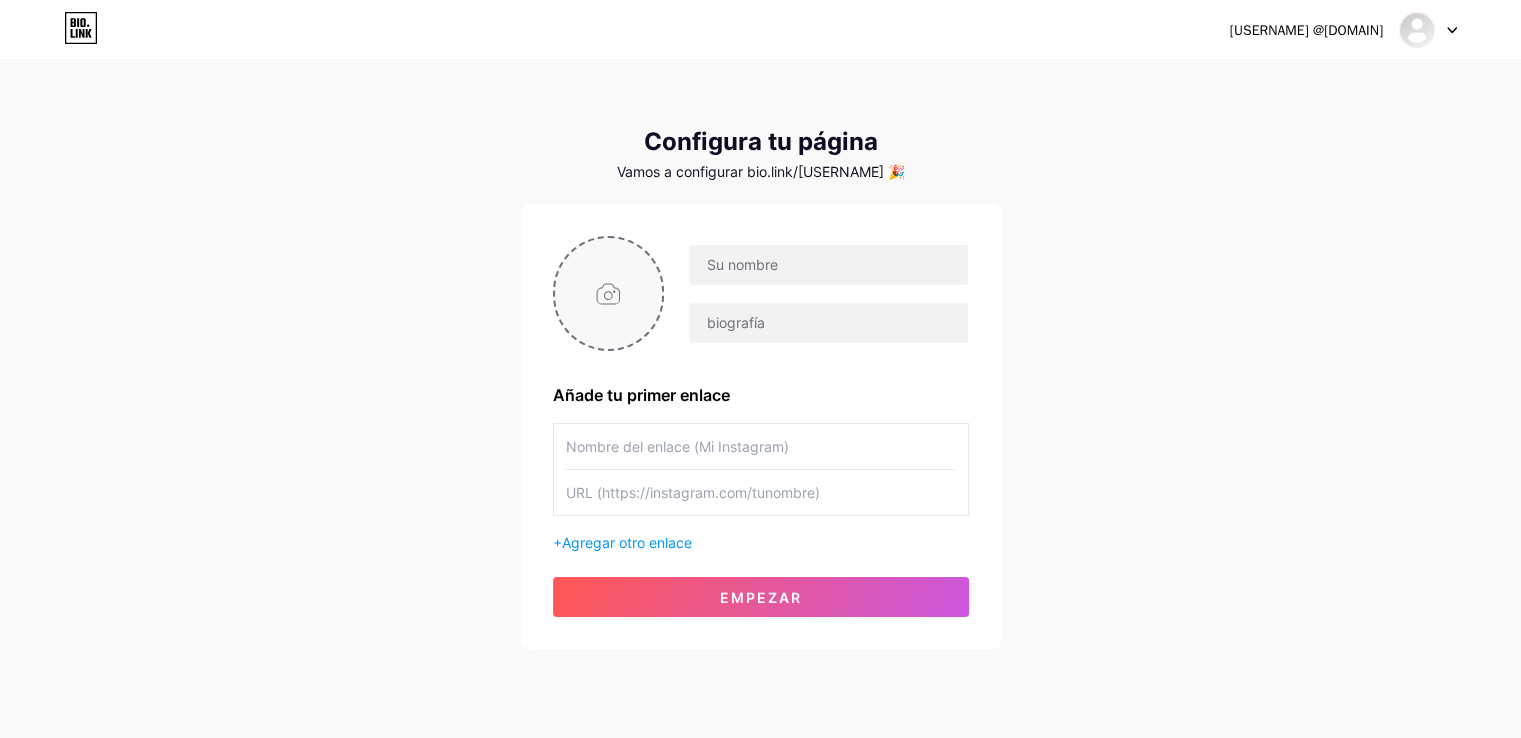 click at bounding box center (609, 293) 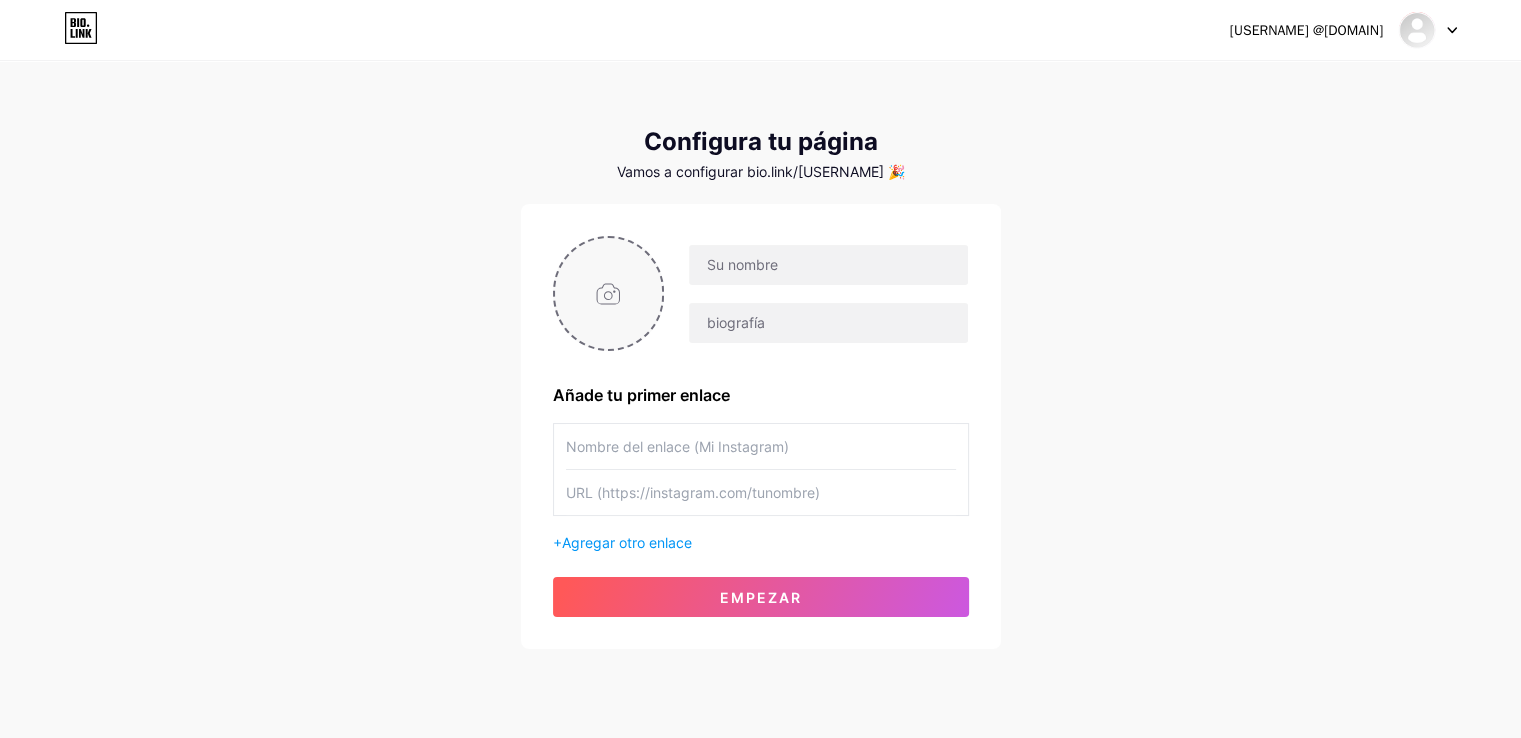 type on "C:\fakepath\Archivo_024.jpg" 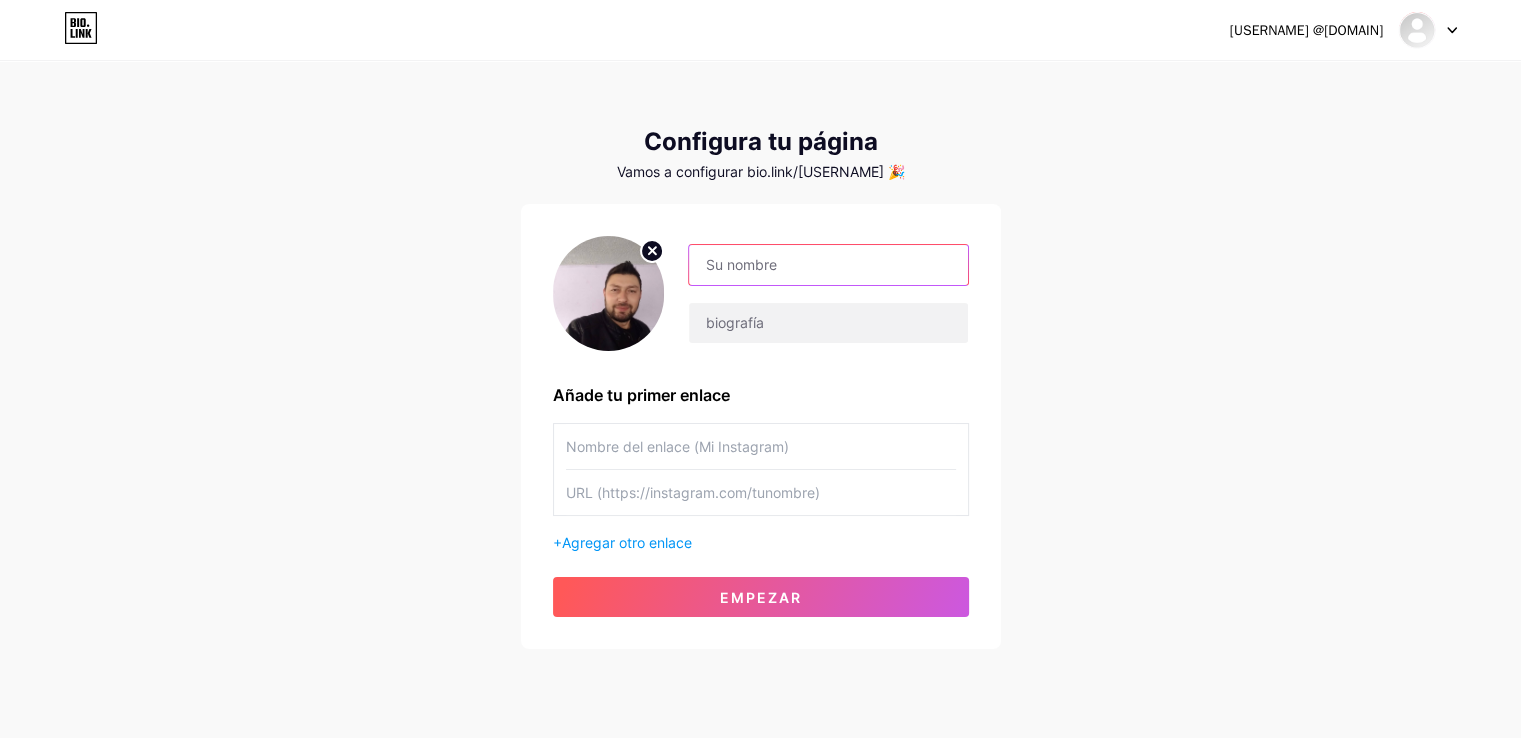 click at bounding box center (828, 265) 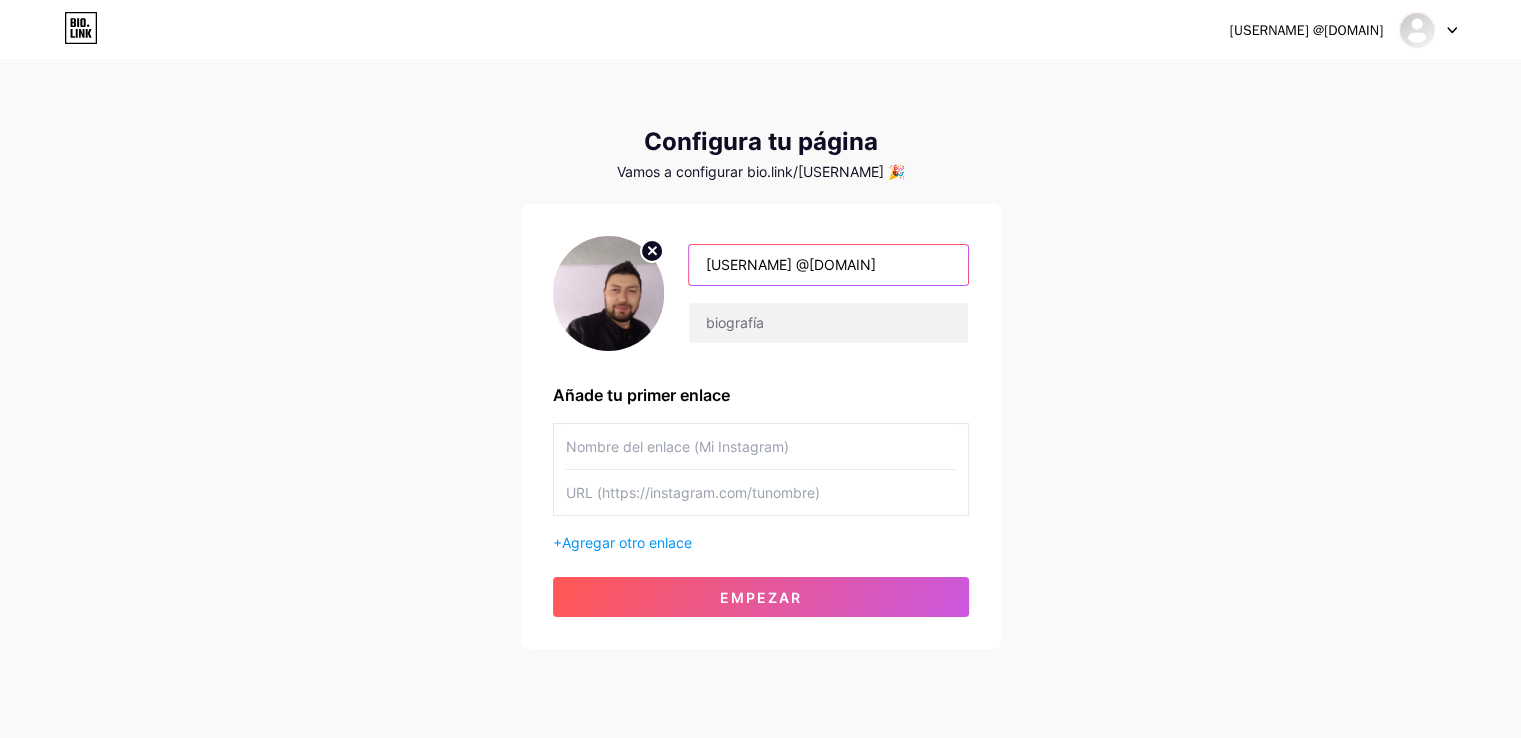 drag, startPoint x: 892, startPoint y: 260, endPoint x: 734, endPoint y: 280, distance: 159.26079 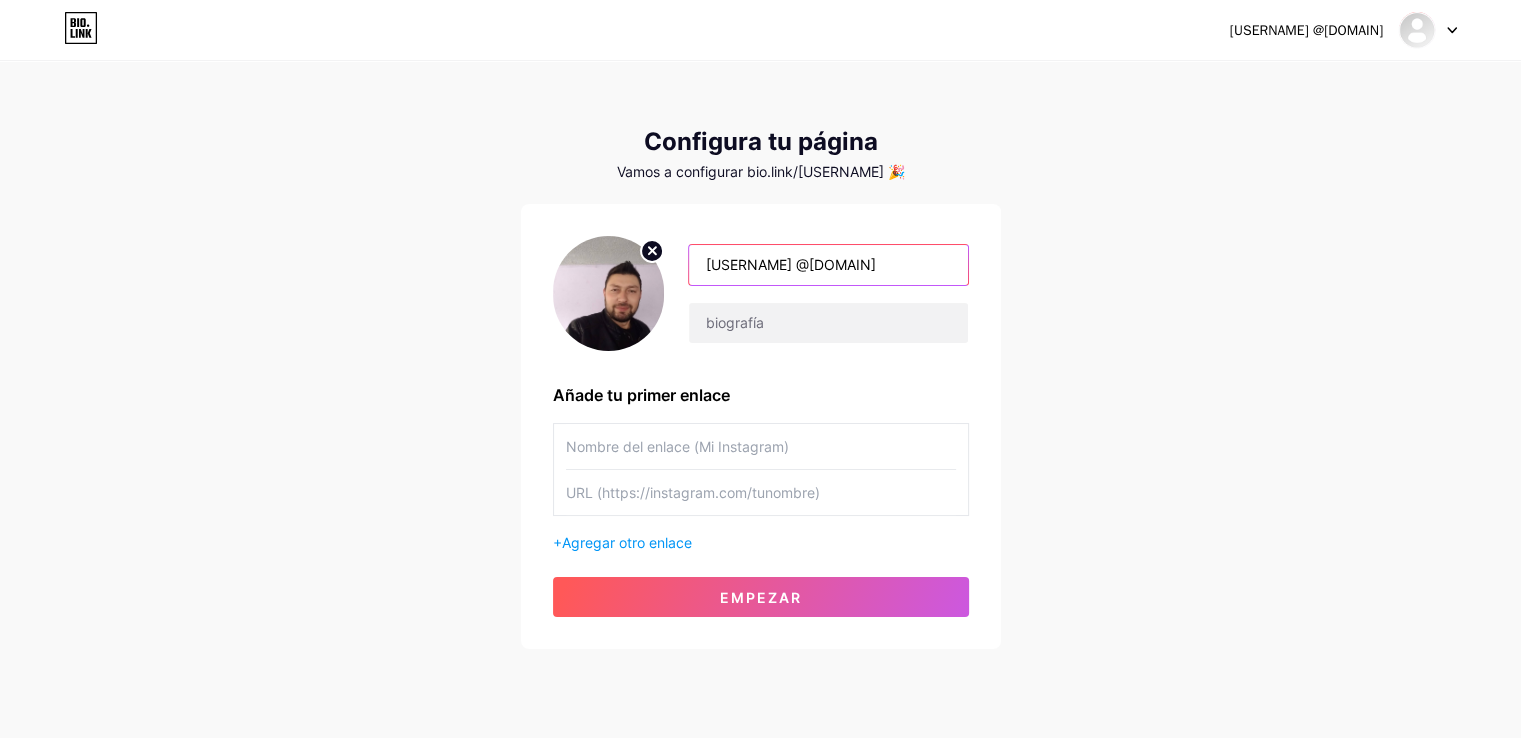 click on "[USERNAME] @[DOMAIN]" at bounding box center [828, 265] 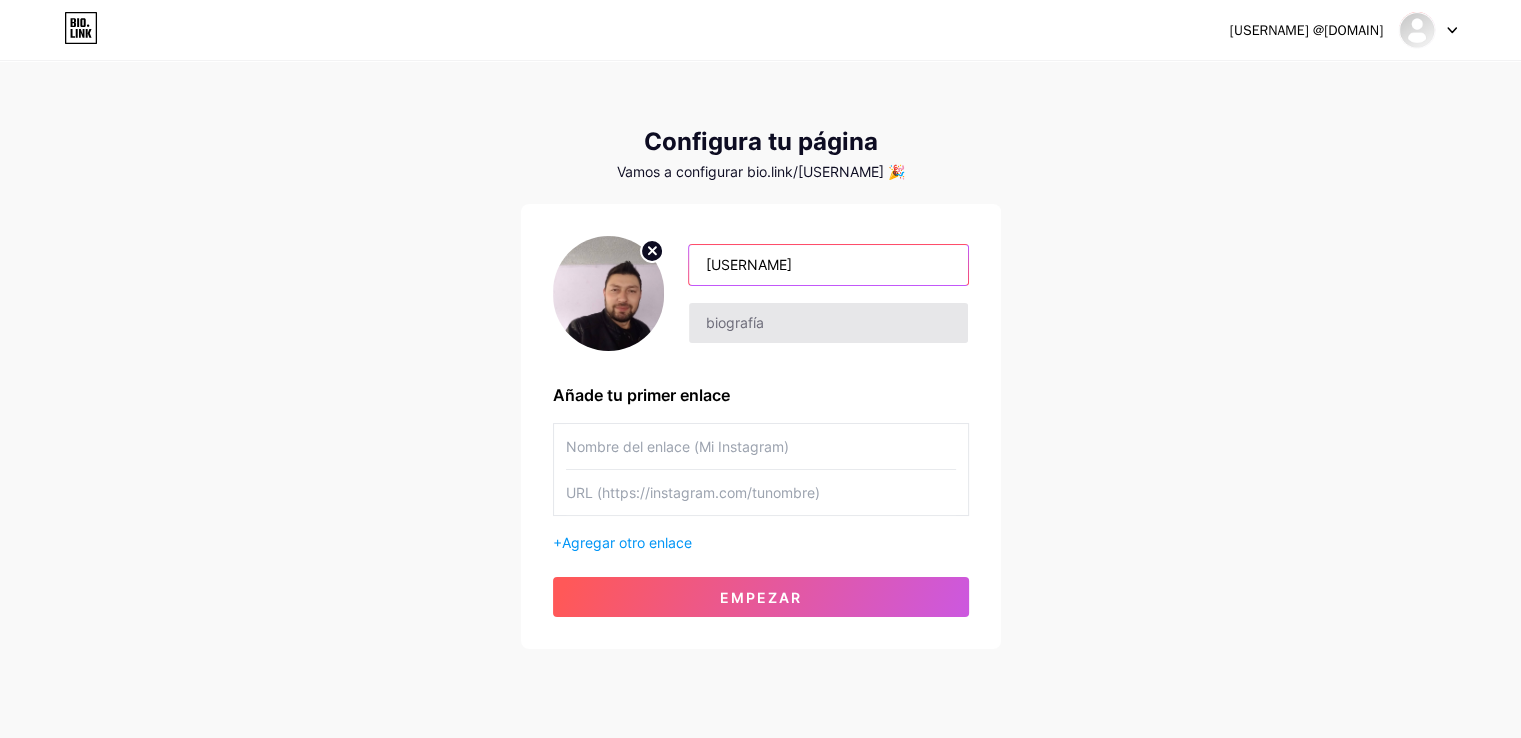 type on "[USERNAME]" 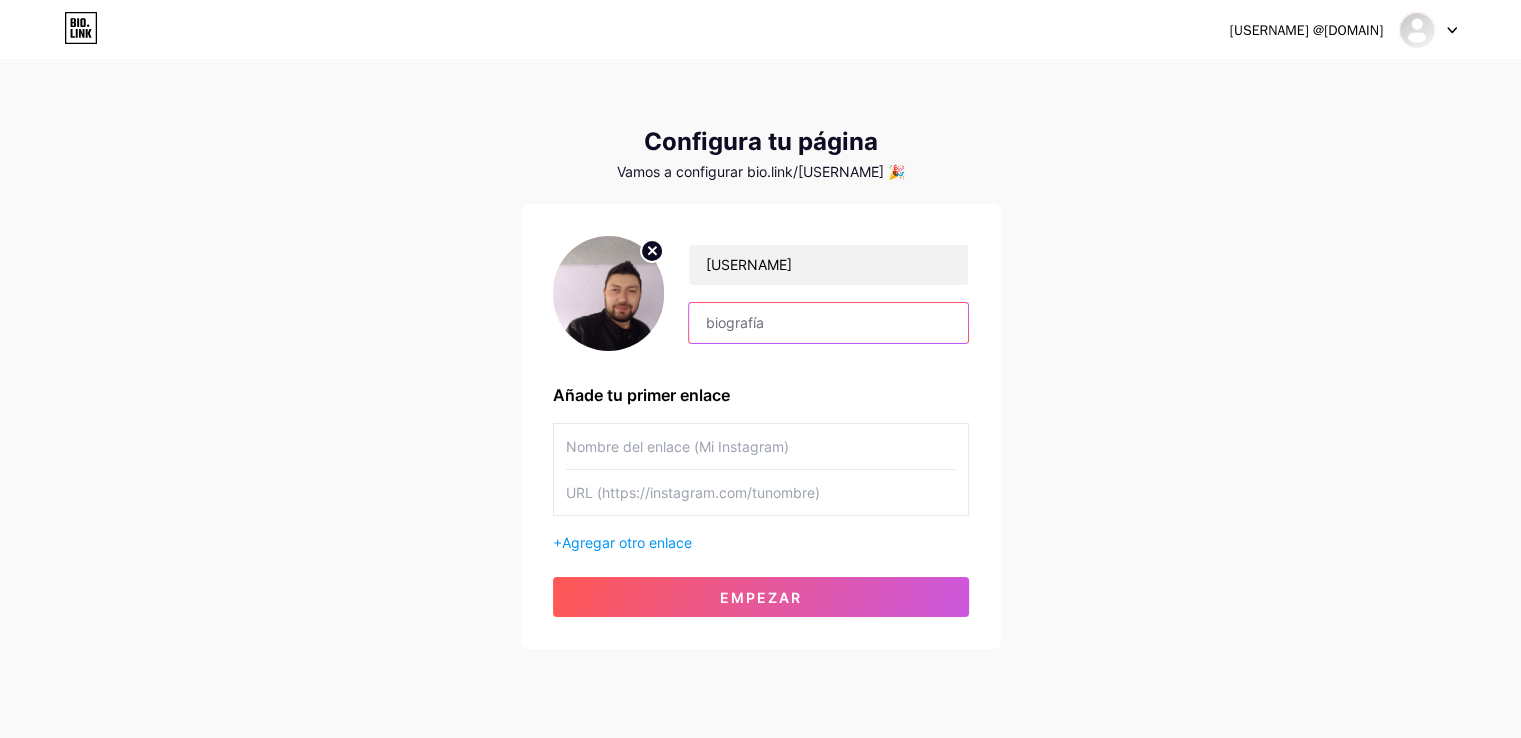 click at bounding box center [828, 323] 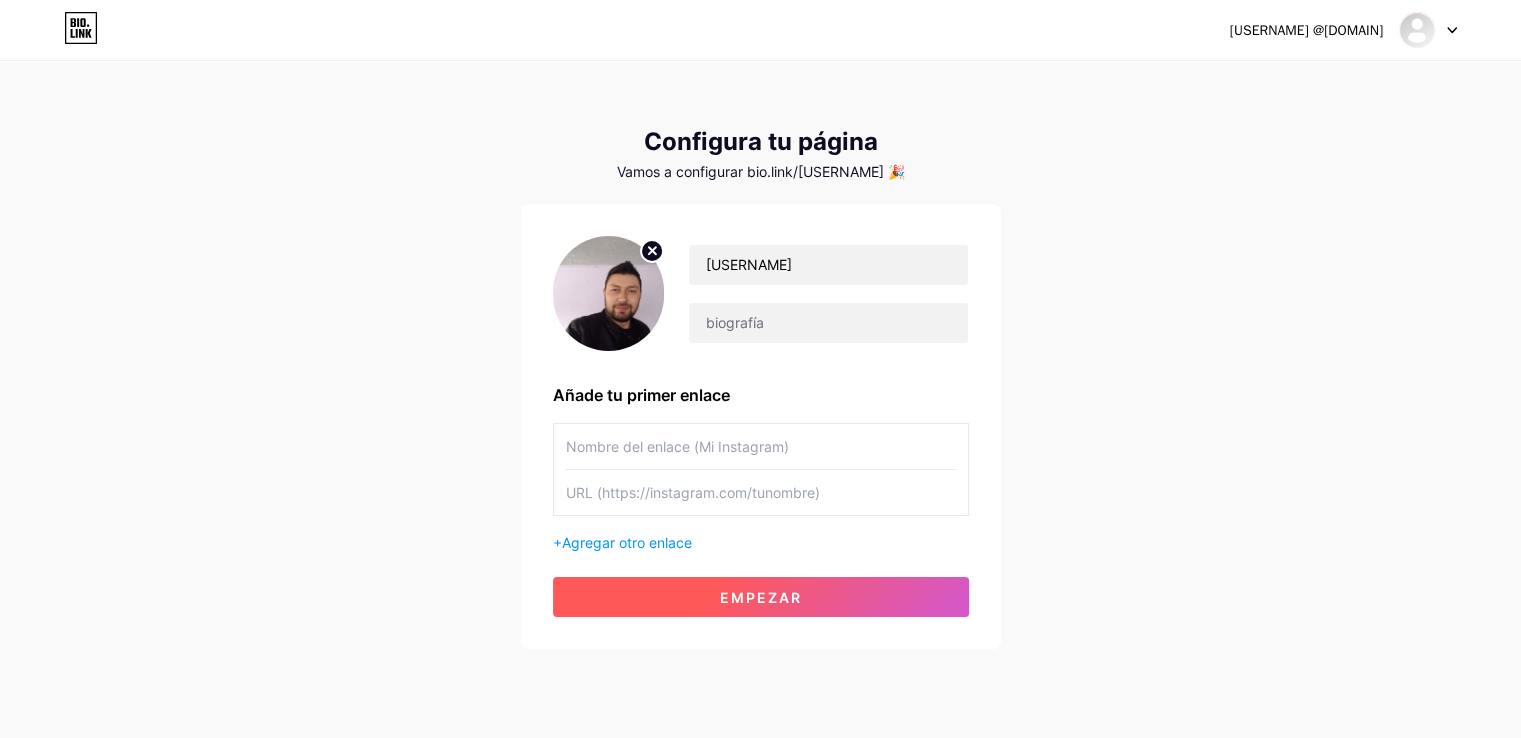 click on "Empezar" at bounding box center [761, 597] 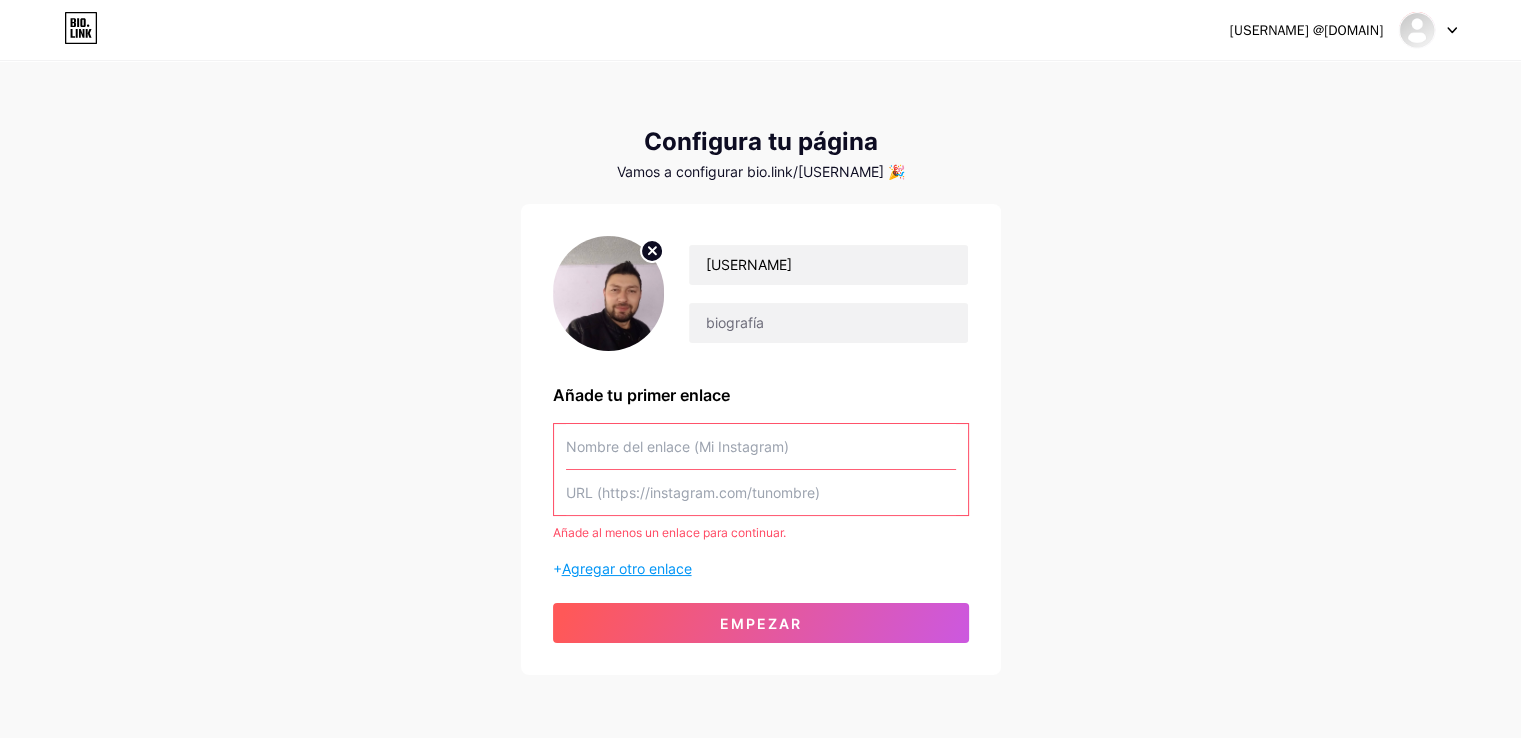 click on "Agregar otro enlace" at bounding box center [627, 568] 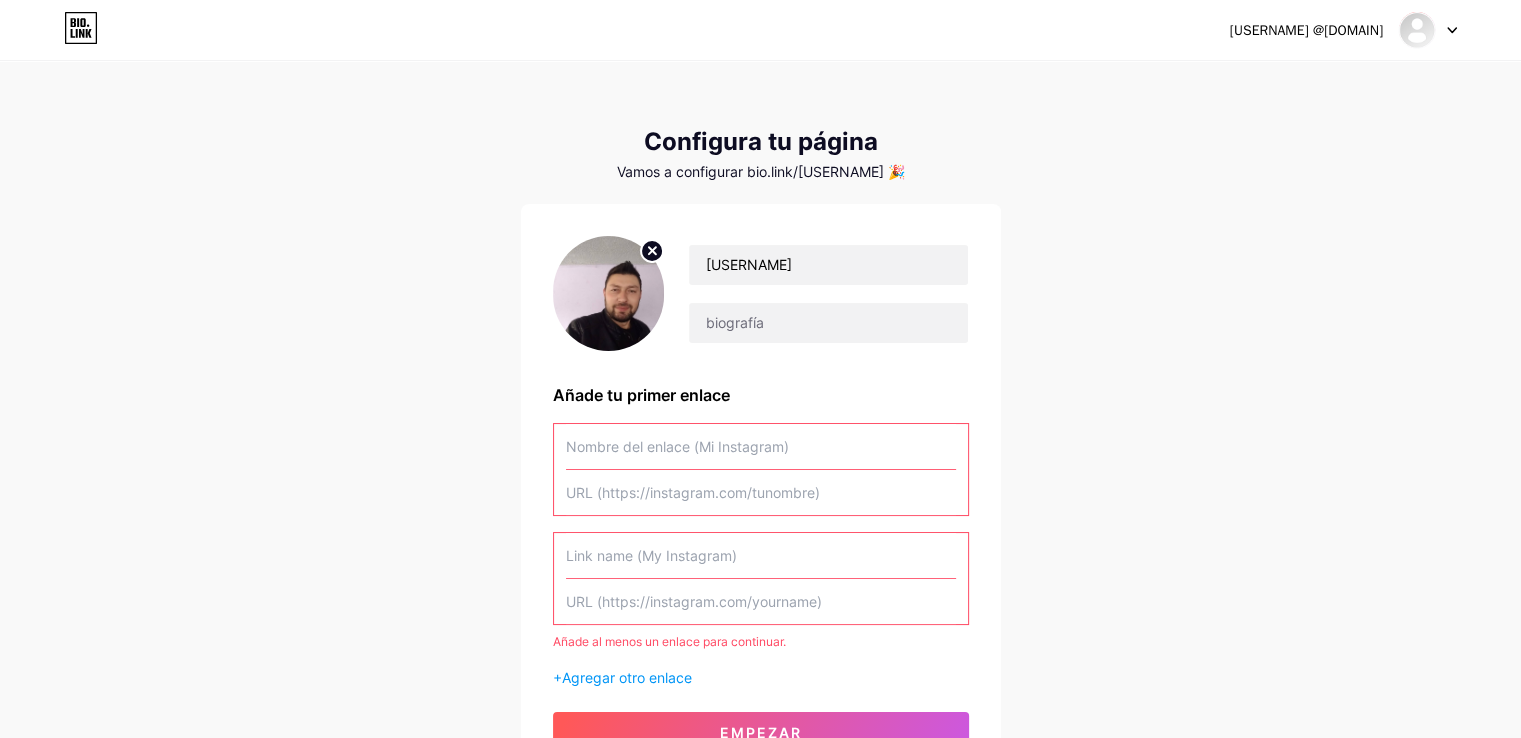 click on "[USERNAME] @[DOMAIN] Panel Cerrar sesión Configura tu página Vamos a configurar bio.link/[USERNAME] 🎉 Añade tu primer enlace Añade al menos un enlace para continuar. + Agregar otro enlace Empezar" at bounding box center (760, 424) 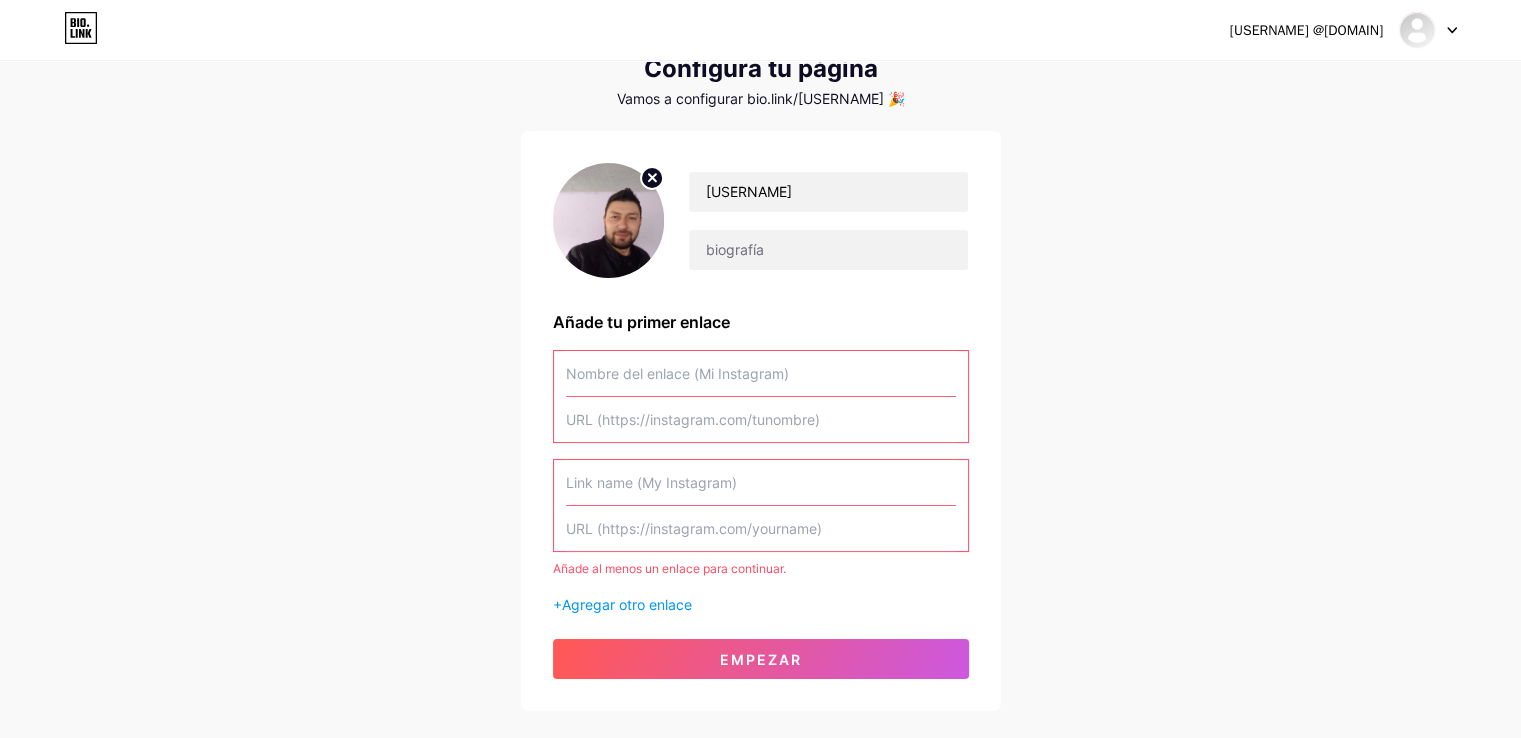 scroll, scrollTop: 0, scrollLeft: 0, axis: both 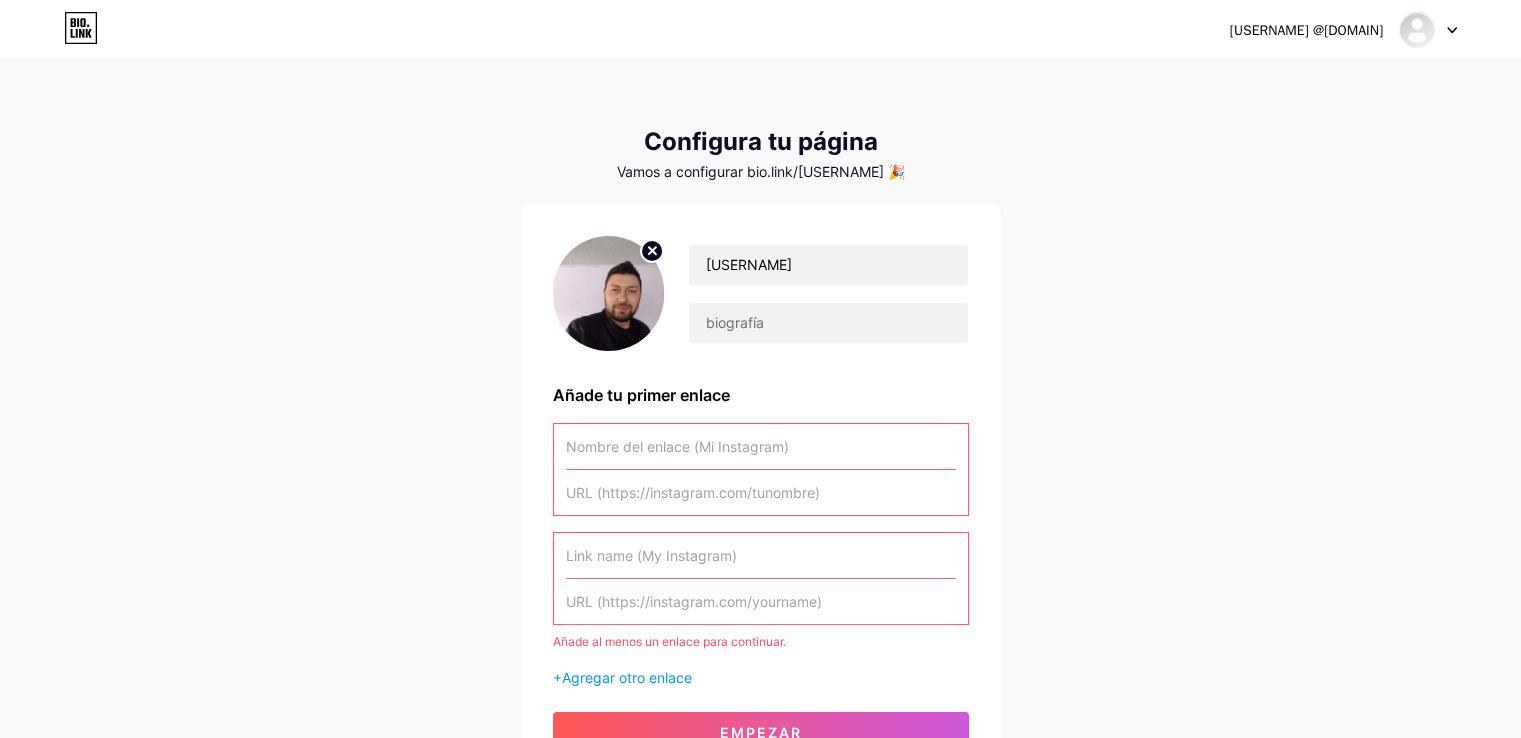 click 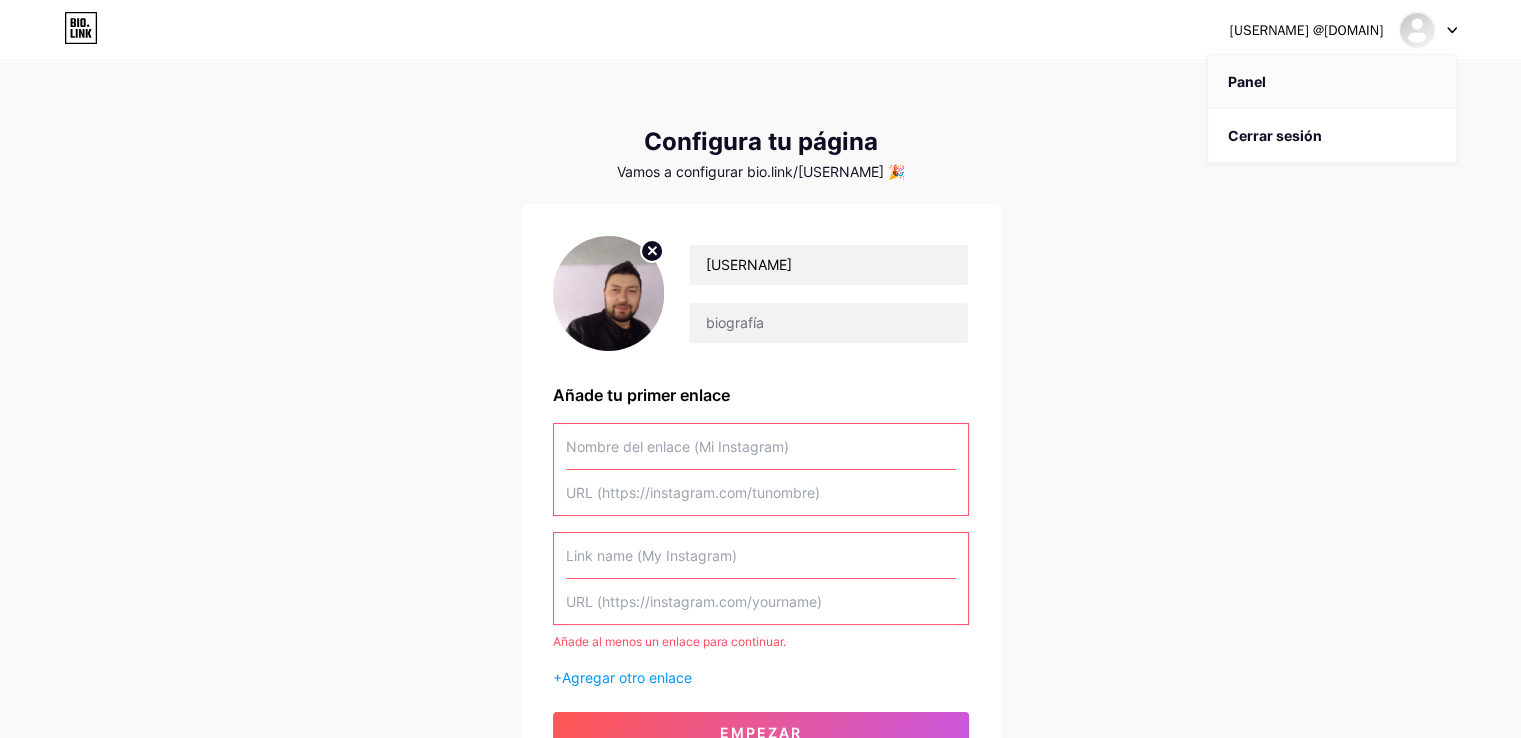 click on "Panel" at bounding box center [1247, 81] 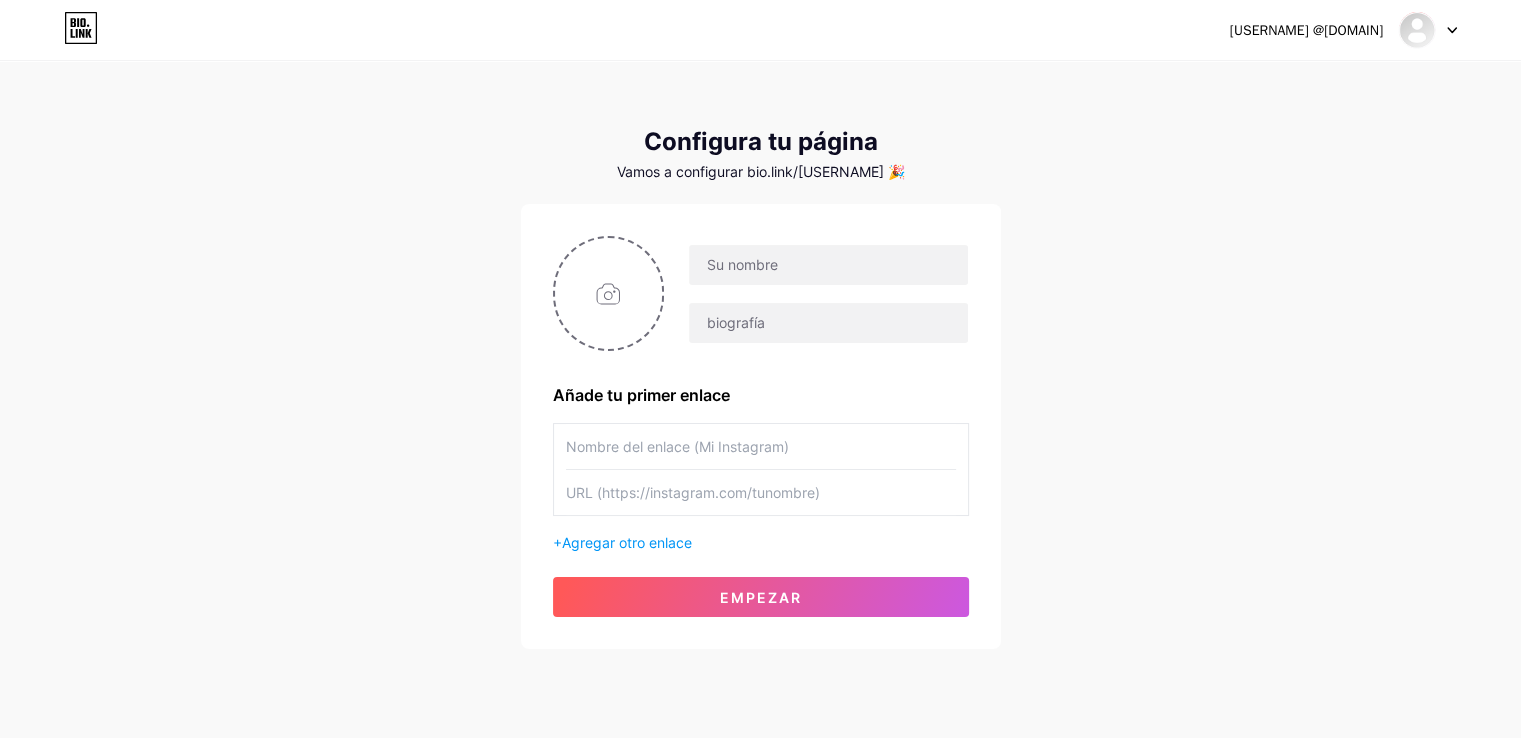 click 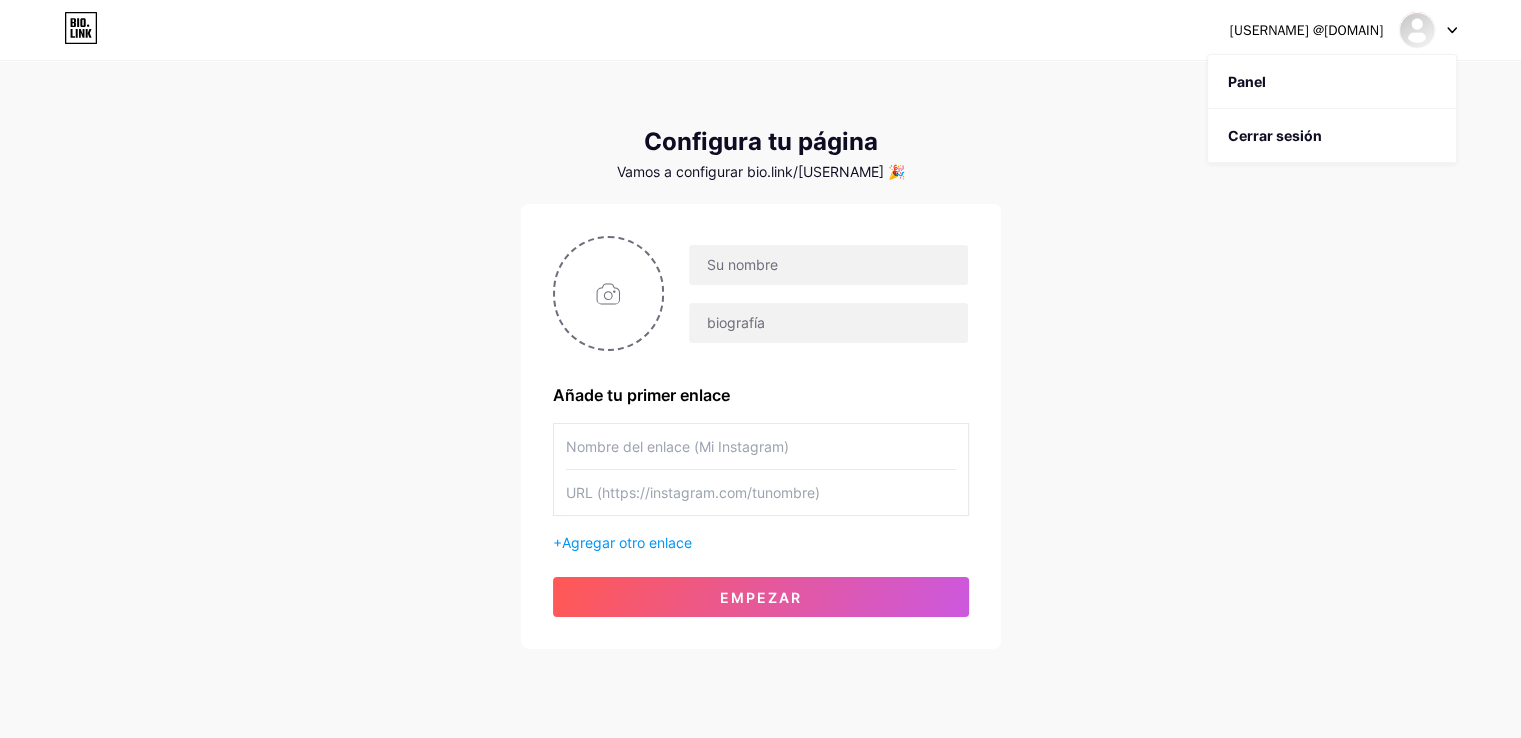 click on "[USERNAME] @[DOMAIN] Panel Cerrar sesión Configura tu página Vamos a configurar bio.link/[USERNAME] 🎉 Añade tu primer enlace + Agregar otro enlace Empezar" at bounding box center [760, 356] 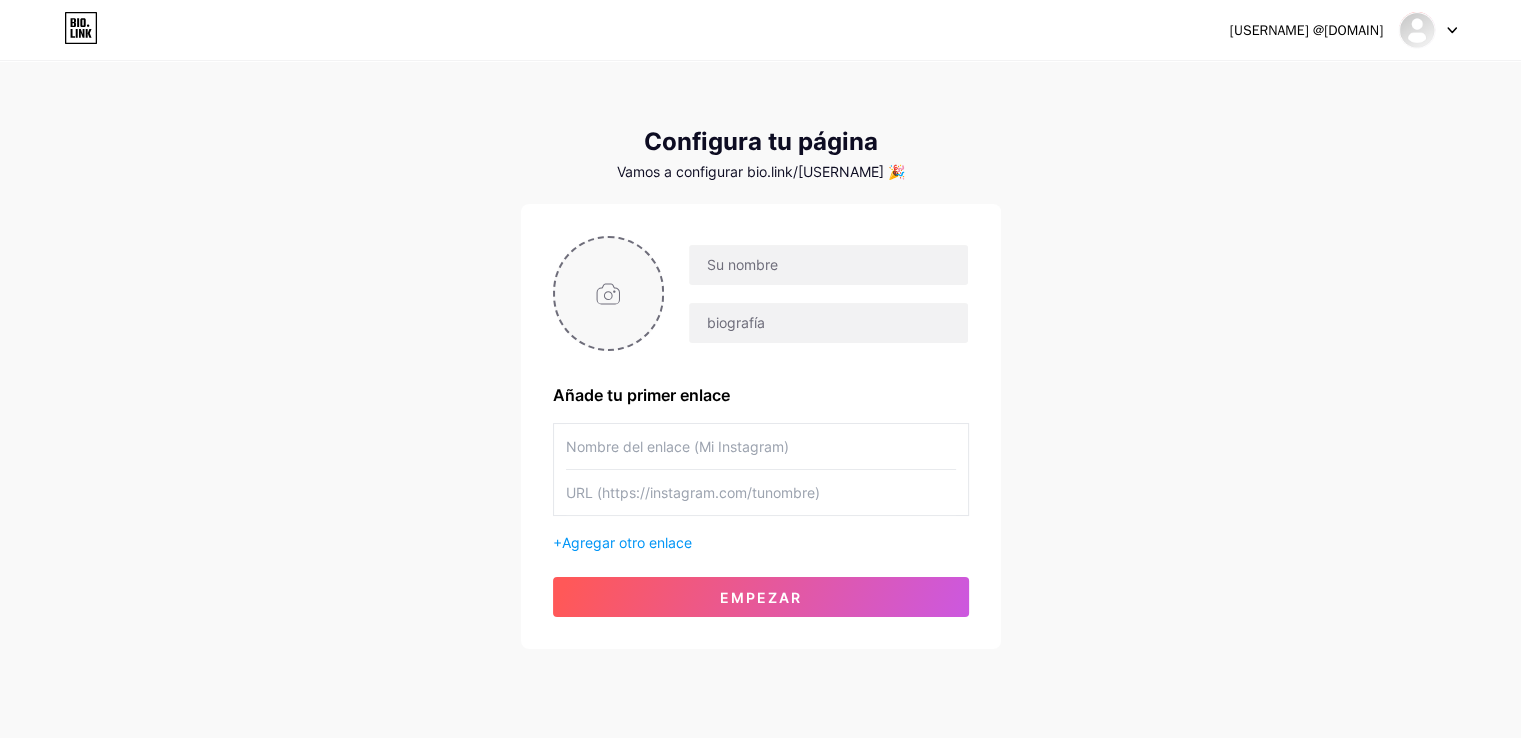 click at bounding box center [609, 293] 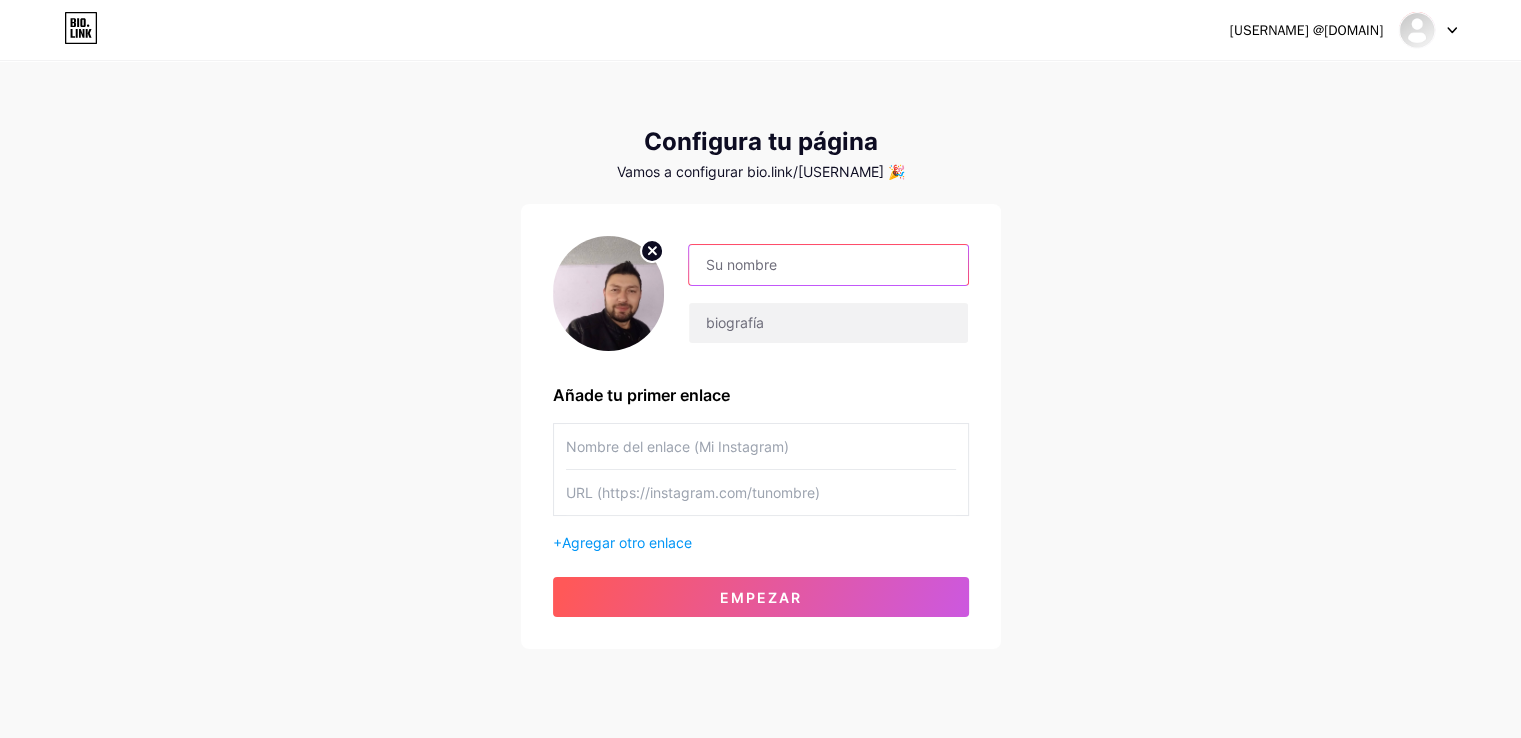 click at bounding box center (828, 265) 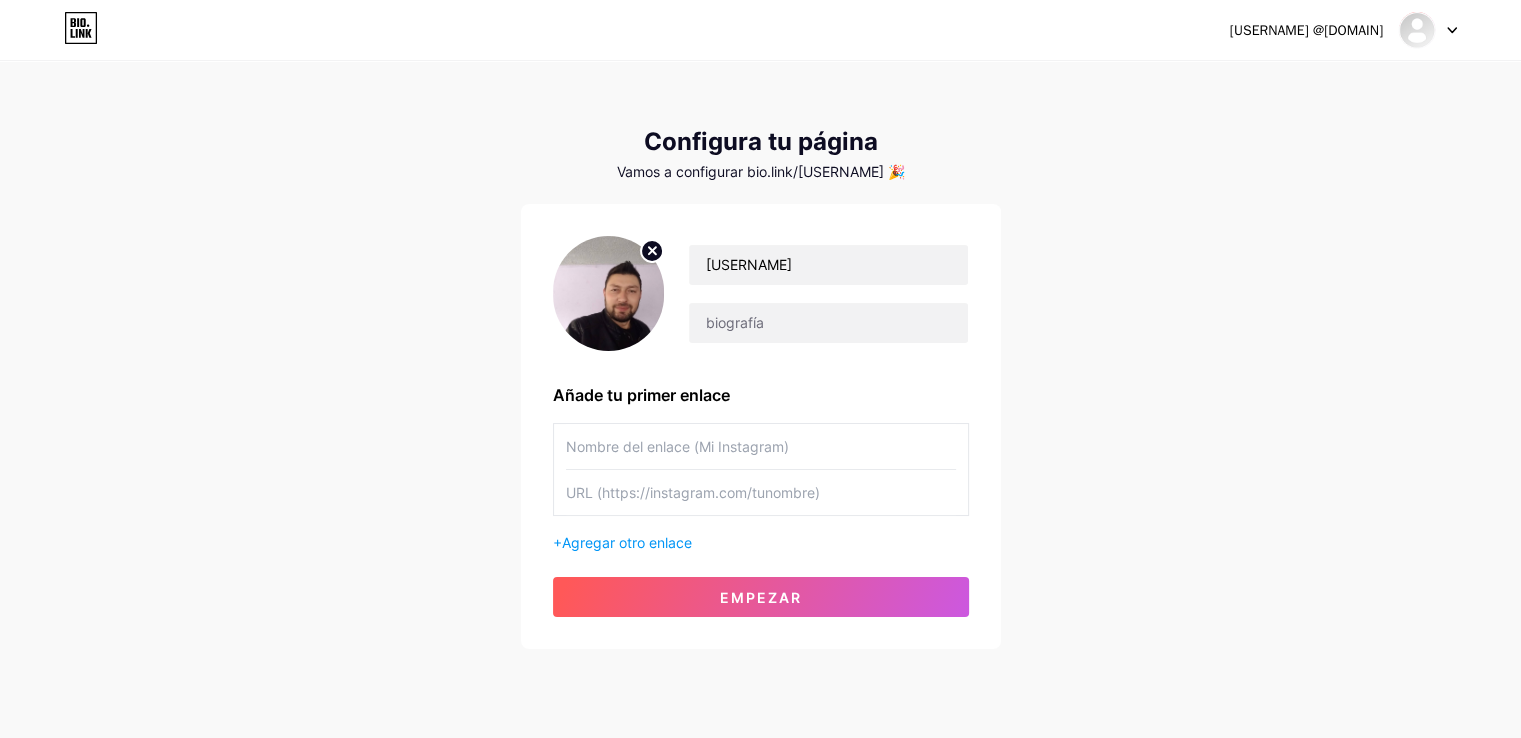 drag, startPoint x: 824, startPoint y: 385, endPoint x: 804, endPoint y: 409, distance: 31.241 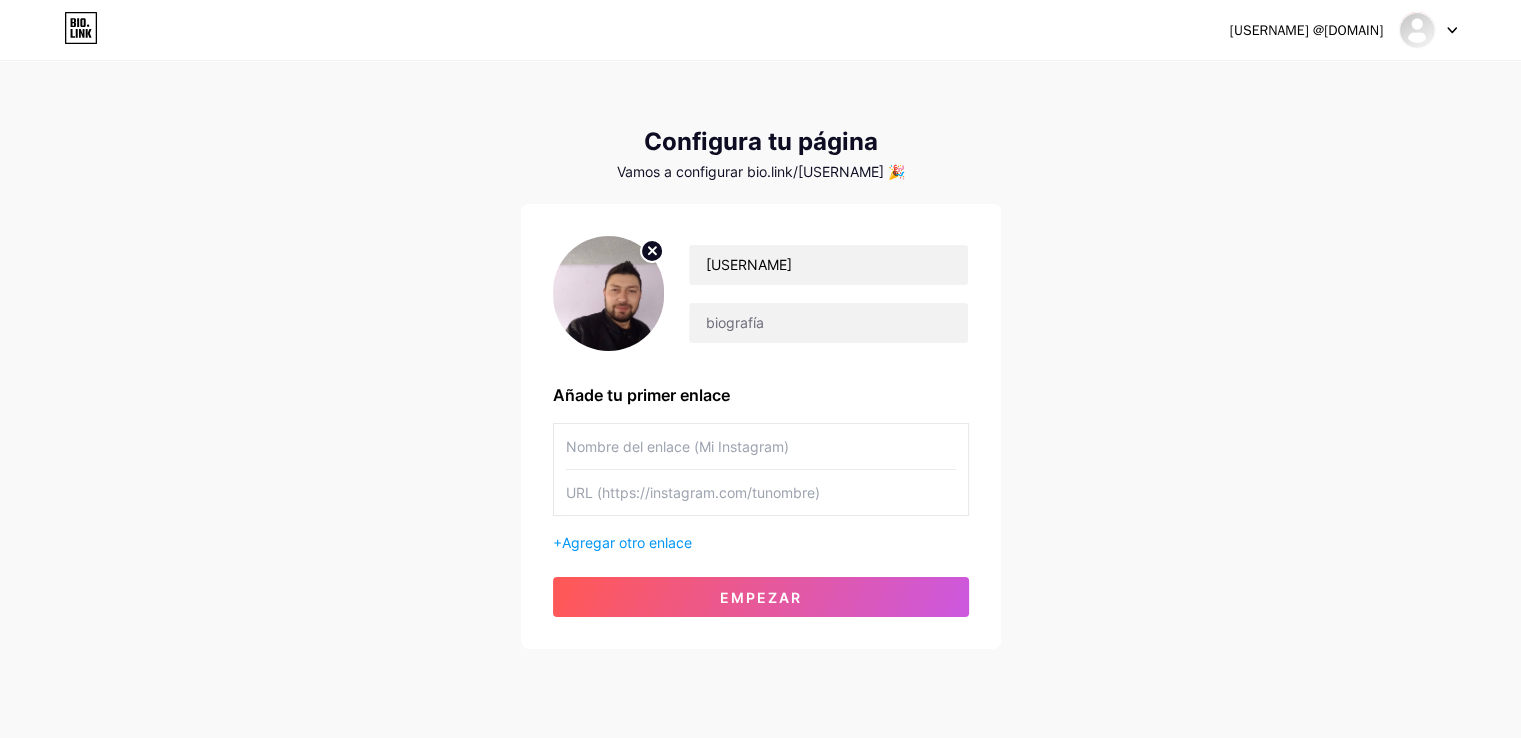 click on "Añade tu primer enlace" at bounding box center (761, 395) 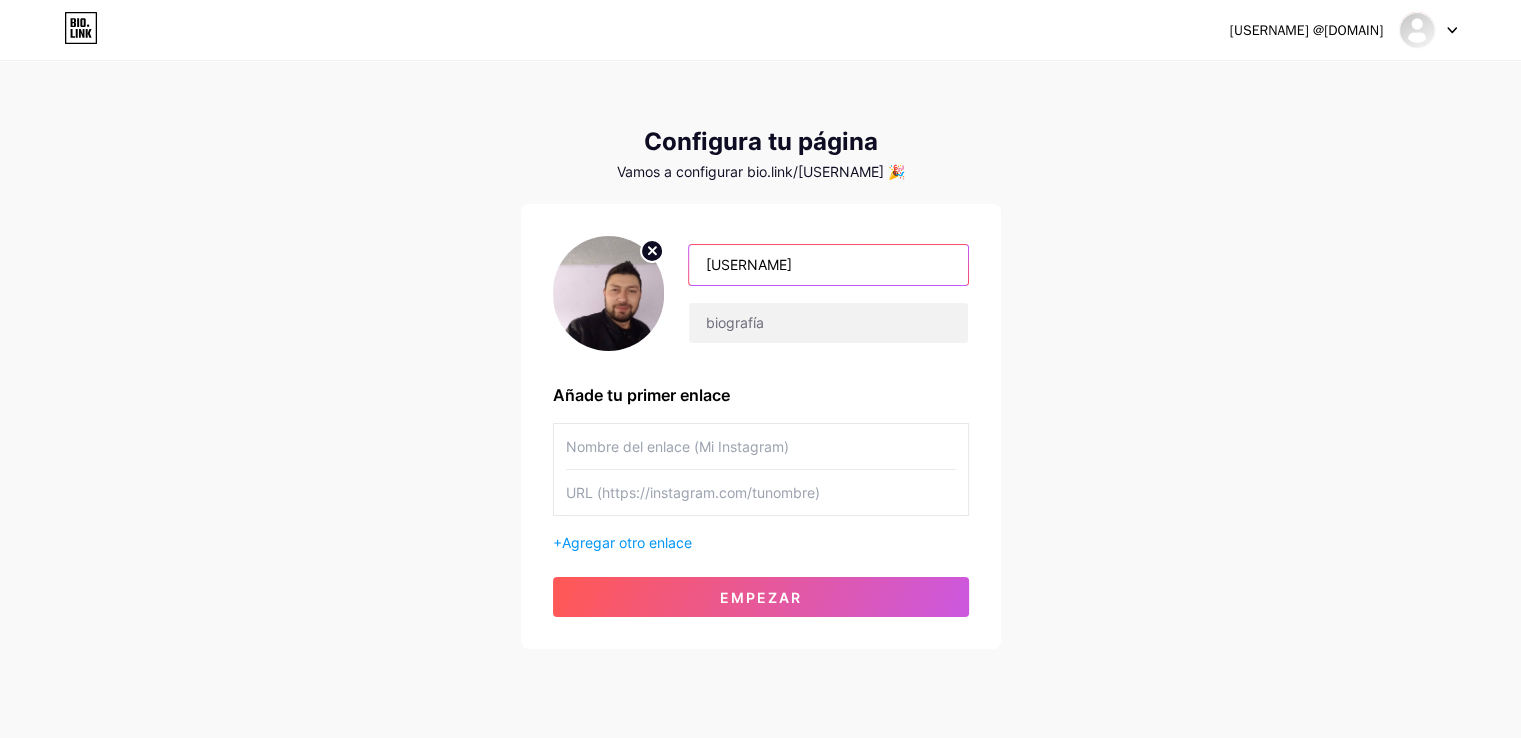 click on "[USERNAME]" at bounding box center (828, 265) 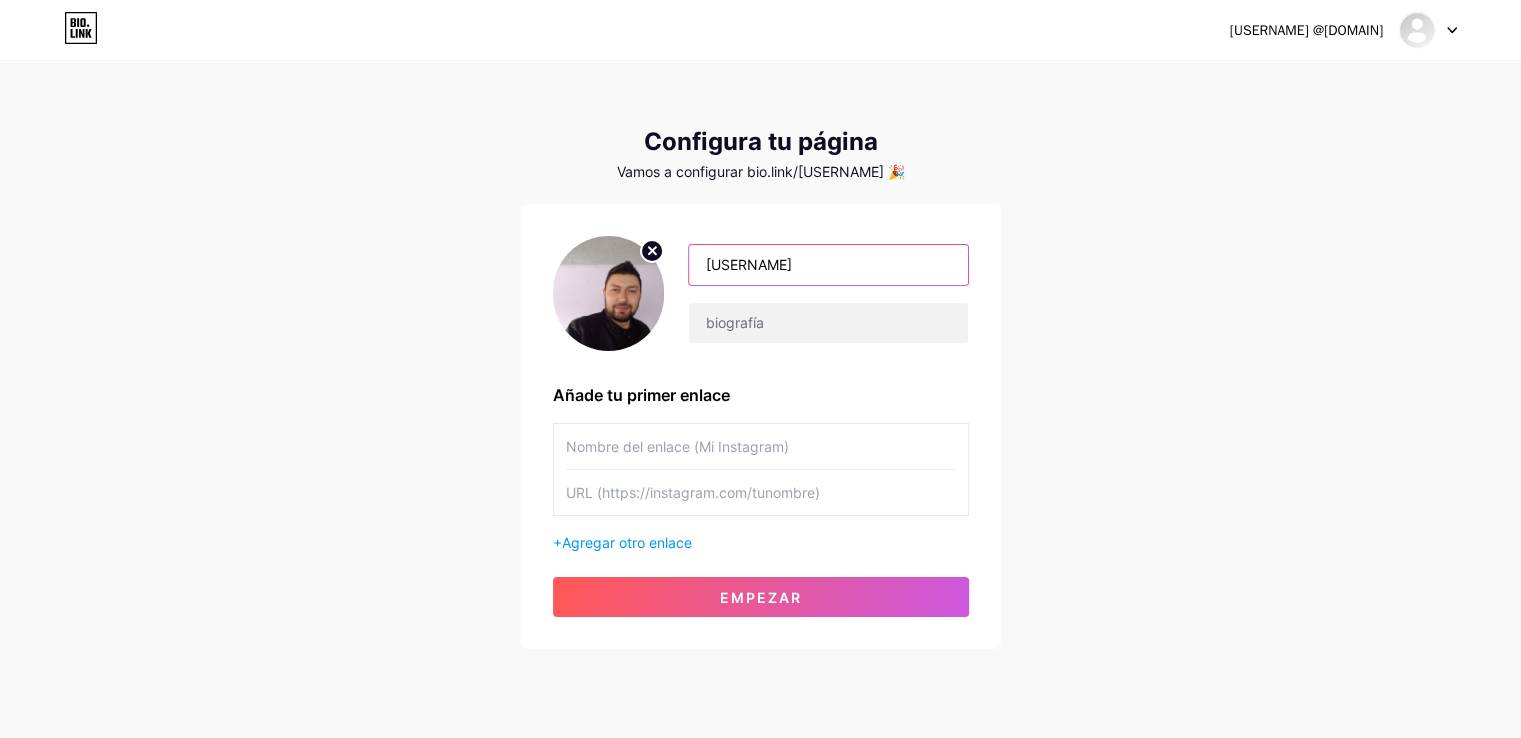 type on "[USERNAME]" 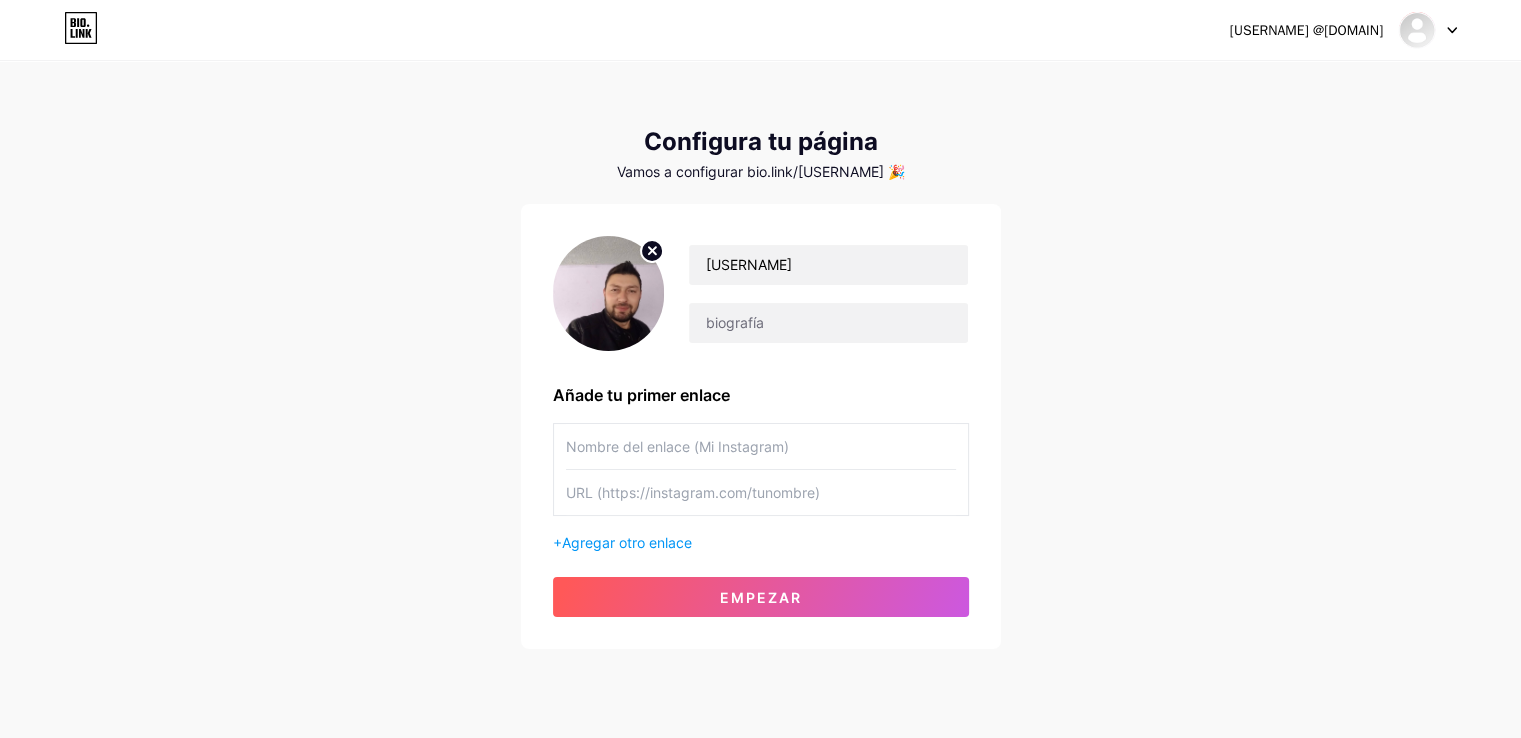 drag, startPoint x: 864, startPoint y: 408, endPoint x: 851, endPoint y: 408, distance: 13 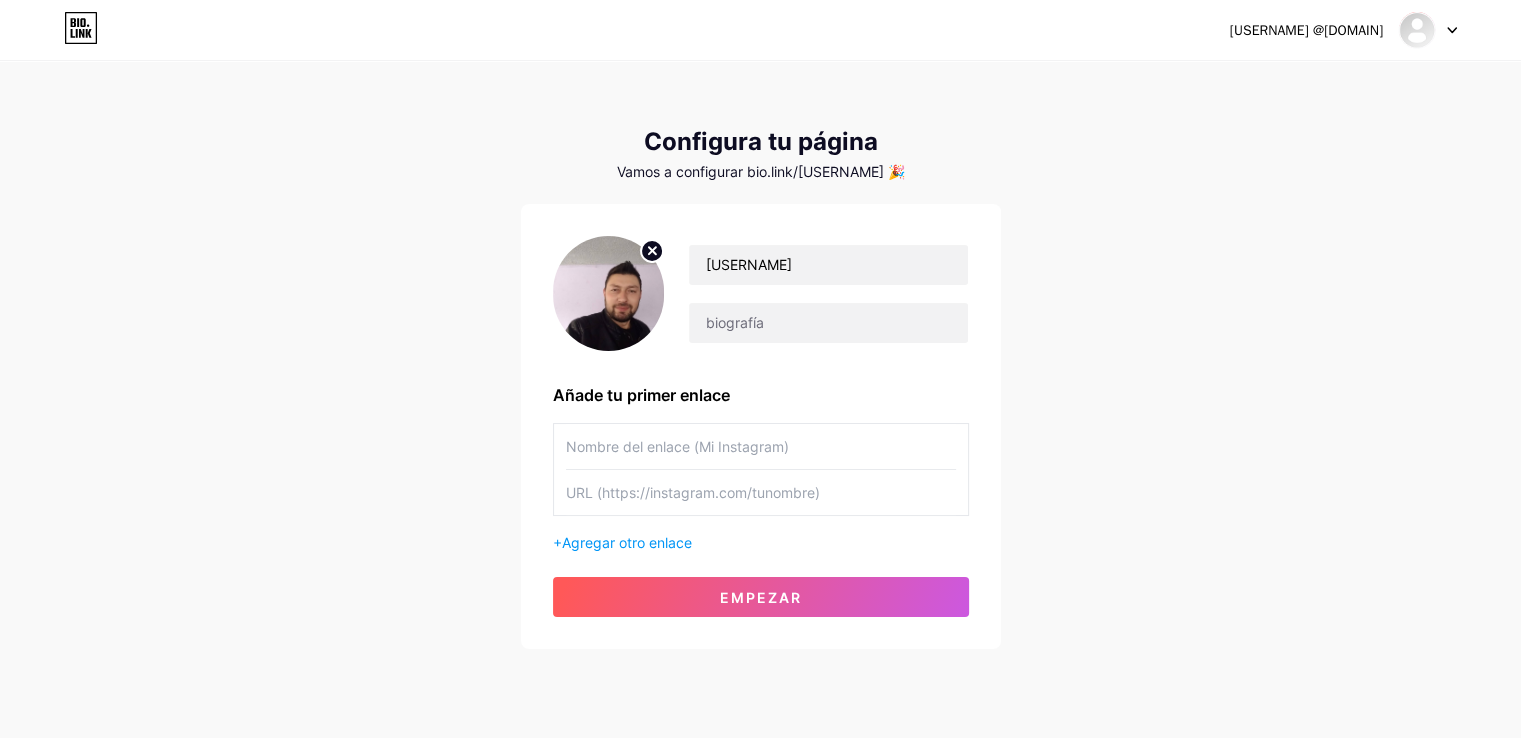 click on "[USERNAME] Añade tu primer enlace + Agregar otro enlace Empezar" at bounding box center [761, 426] 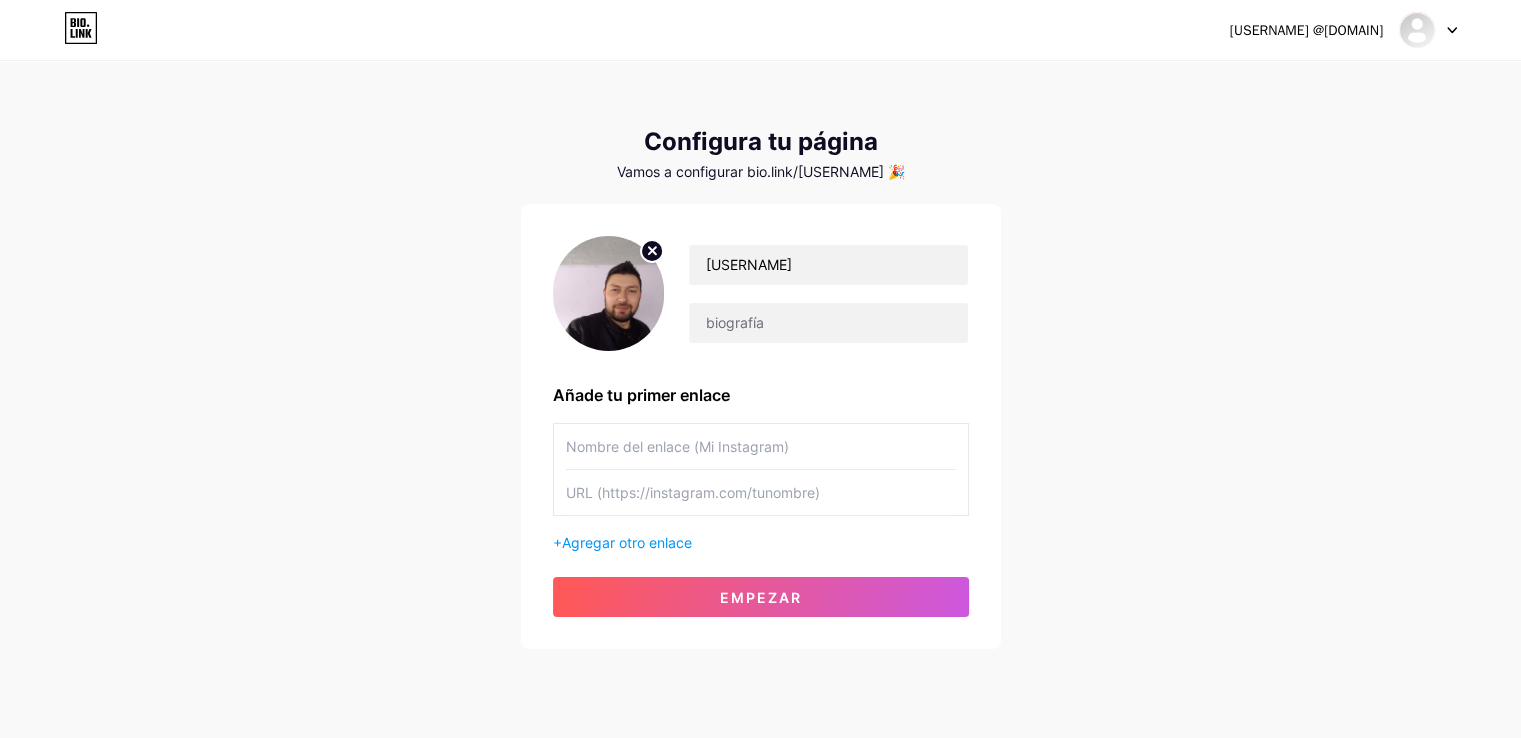 click at bounding box center [761, 446] 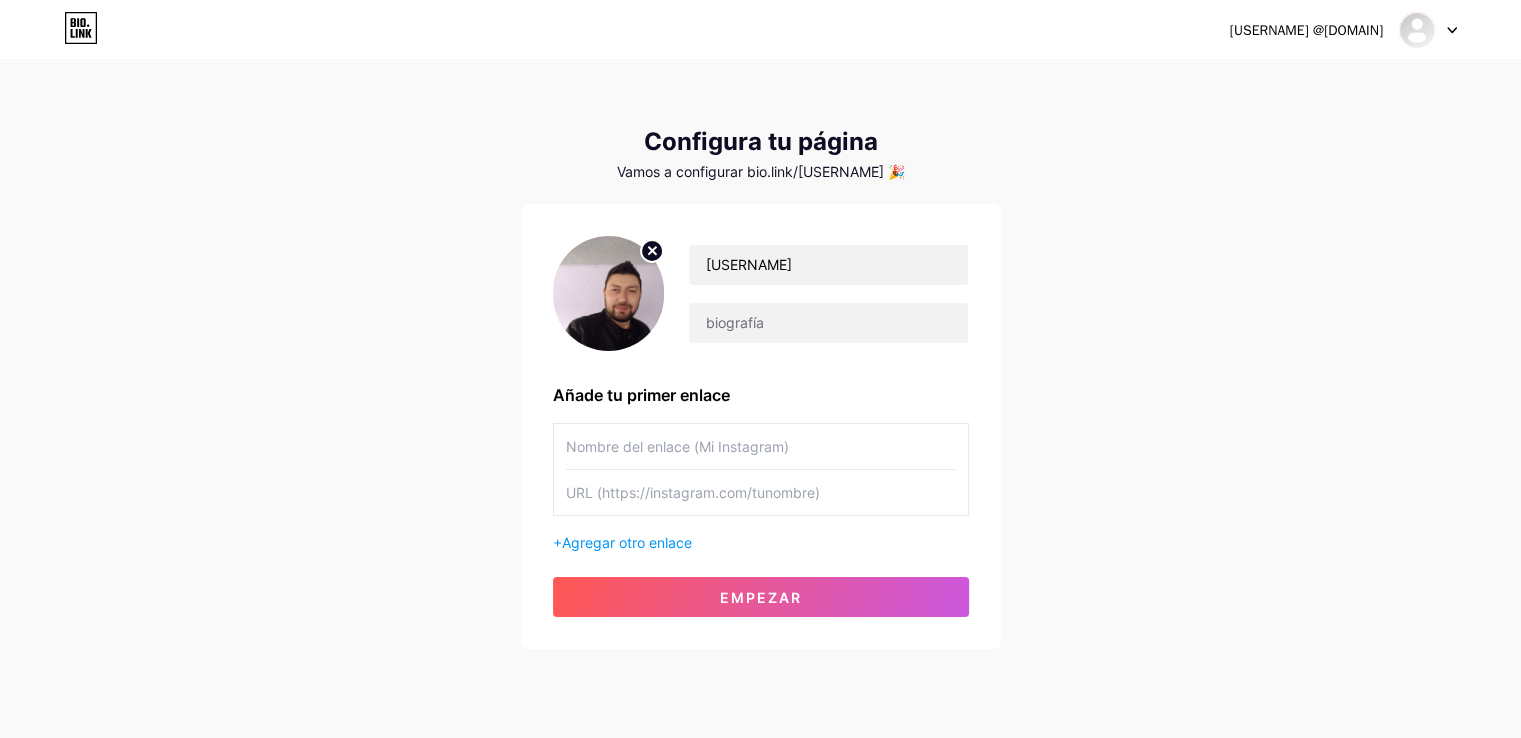 click at bounding box center (761, 446) 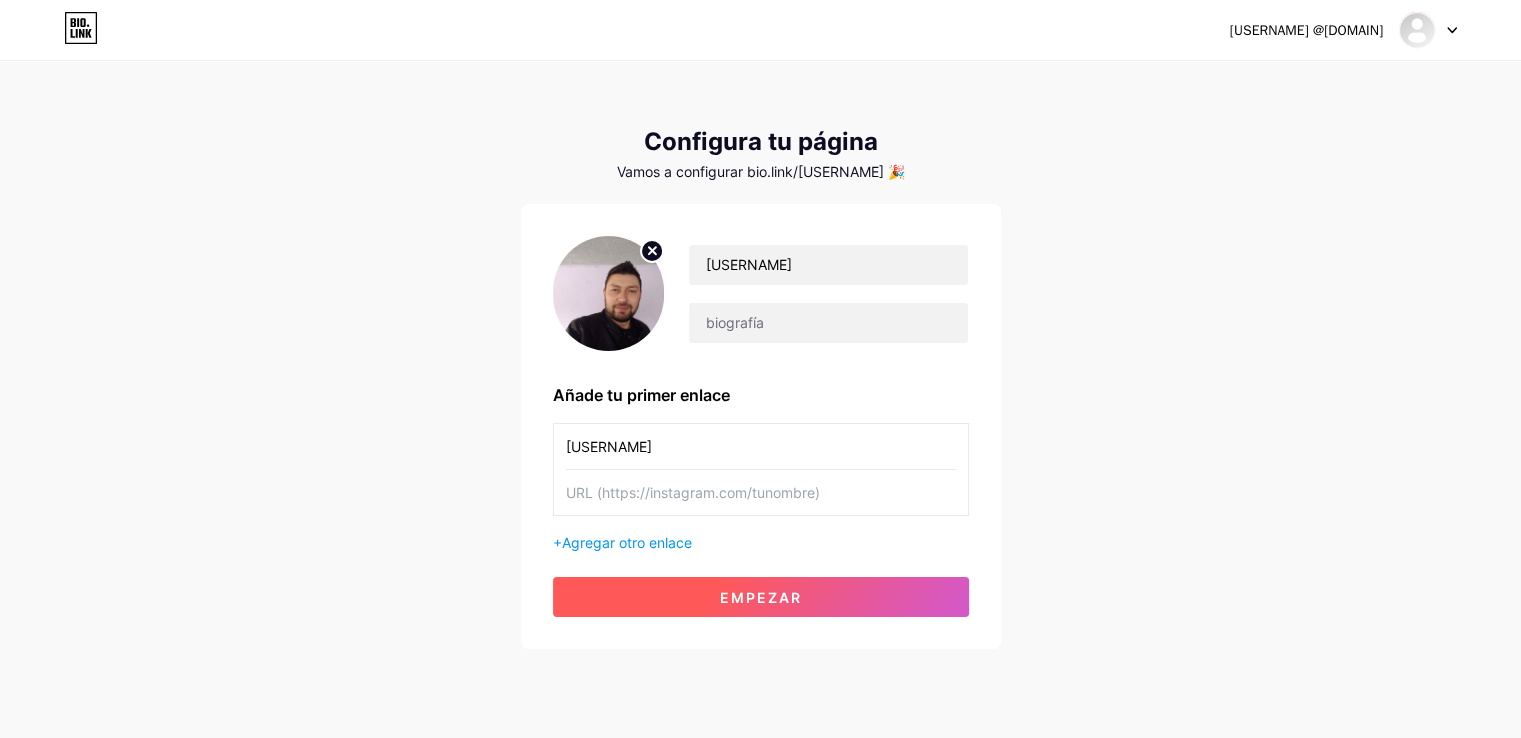 type on "[USERNAME]" 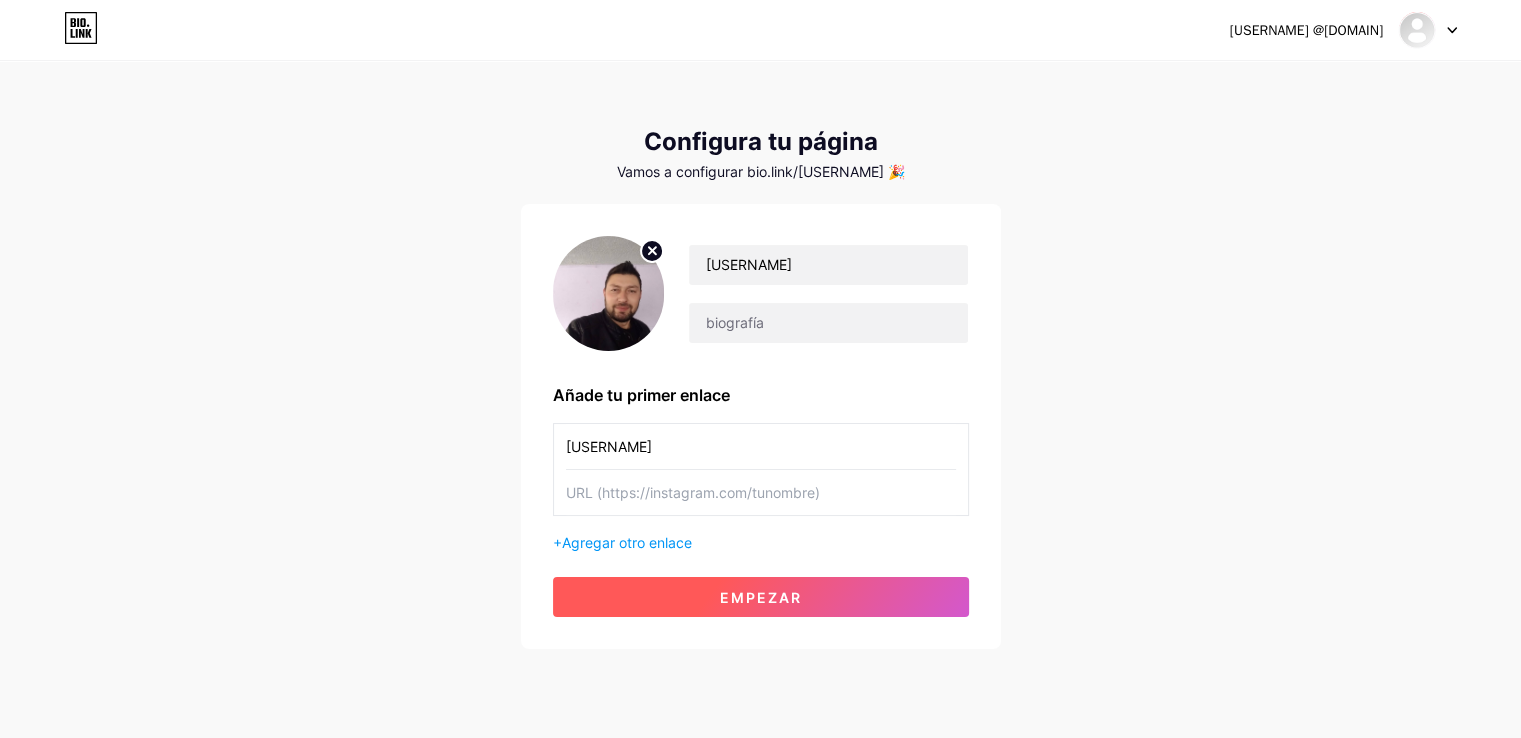 click on "Empezar" at bounding box center [761, 597] 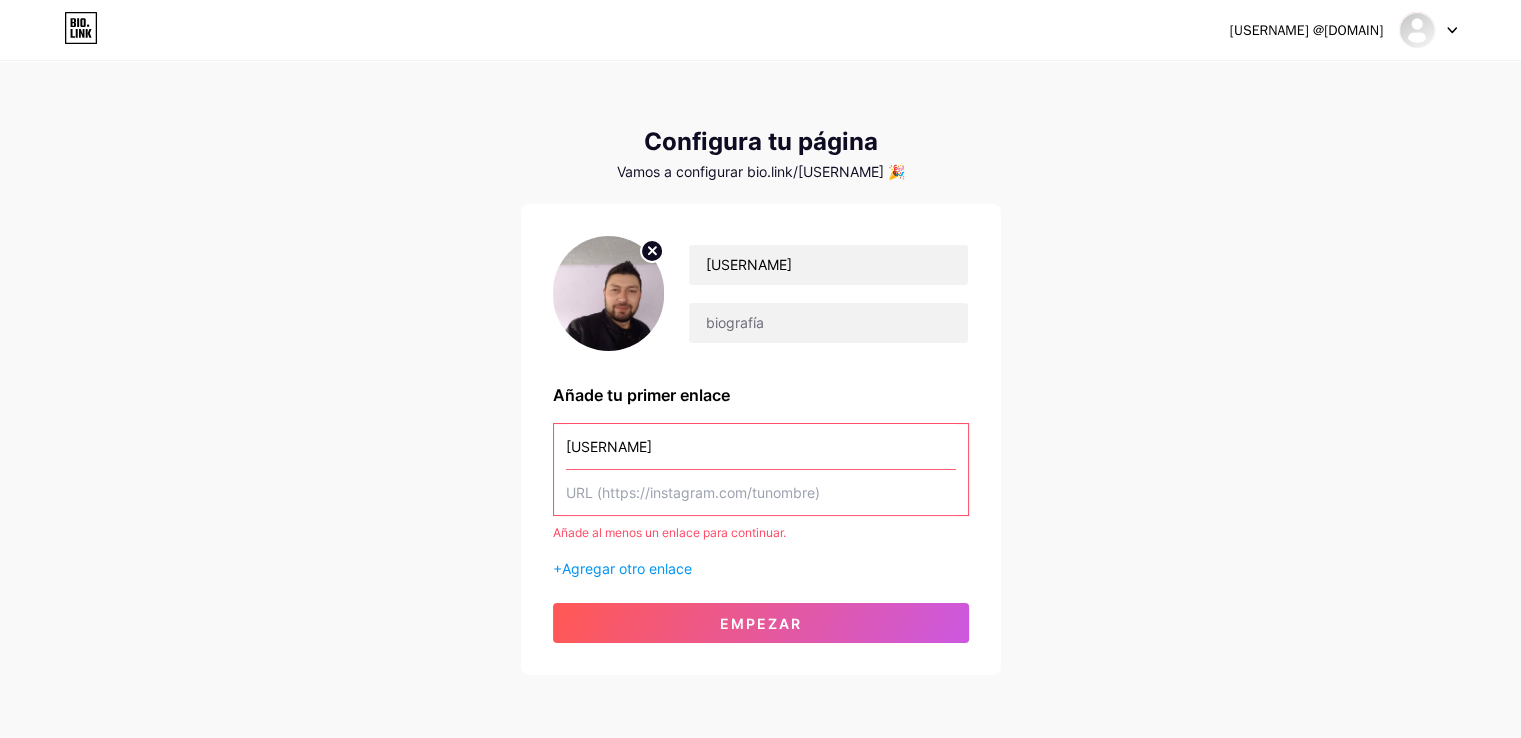 click at bounding box center (761, 492) 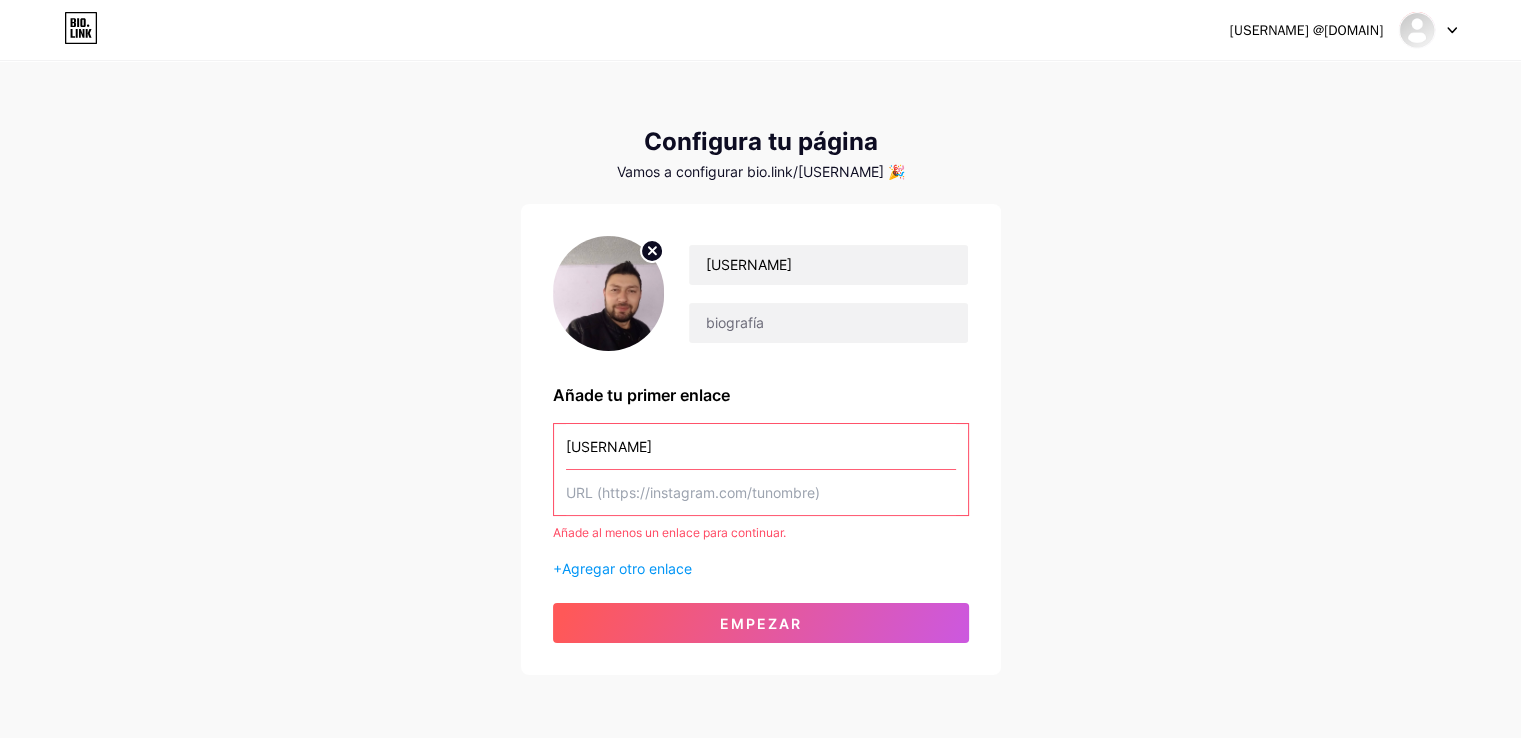 paste on "https://www.instagram.com/[USERNAME]/" 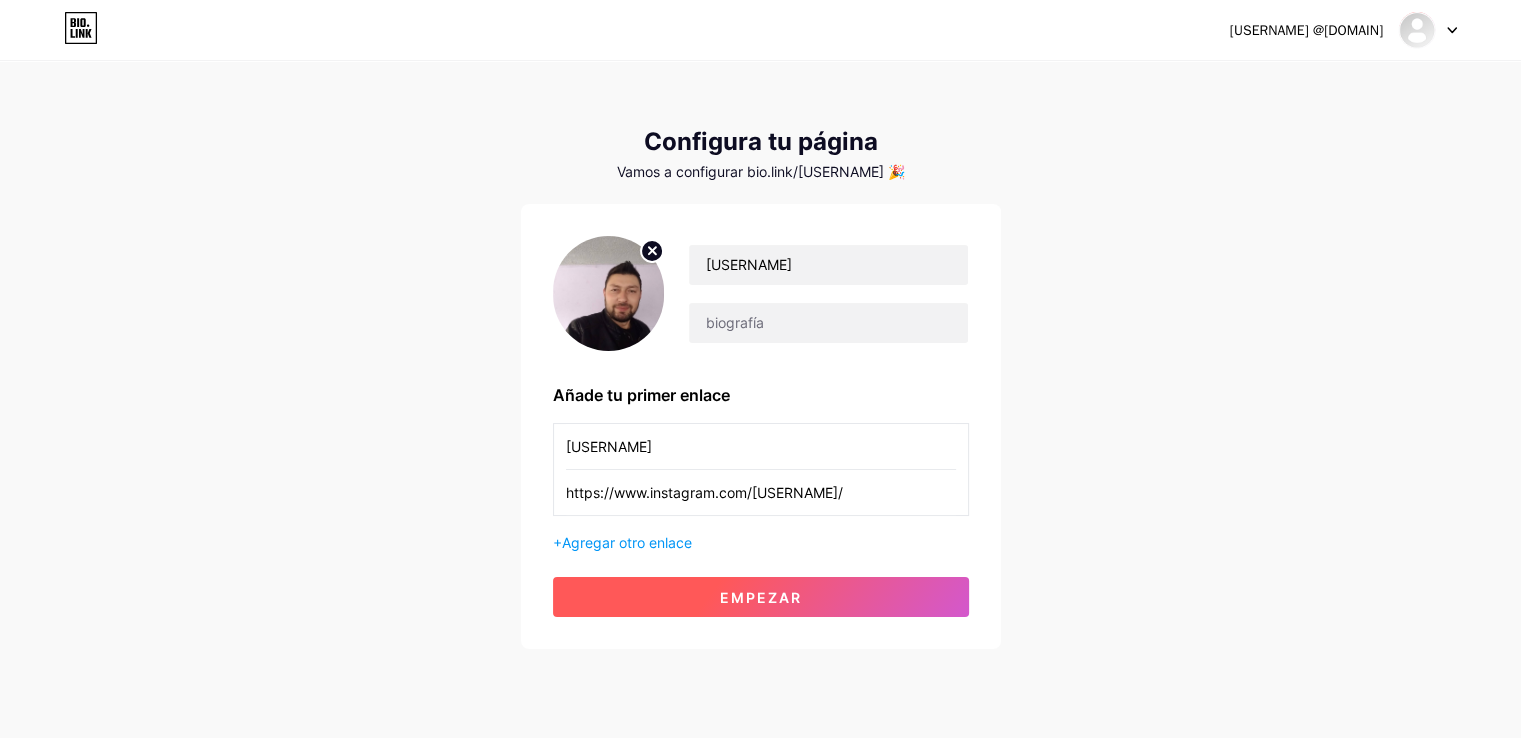 type on "https://www.instagram.com/[USERNAME]/" 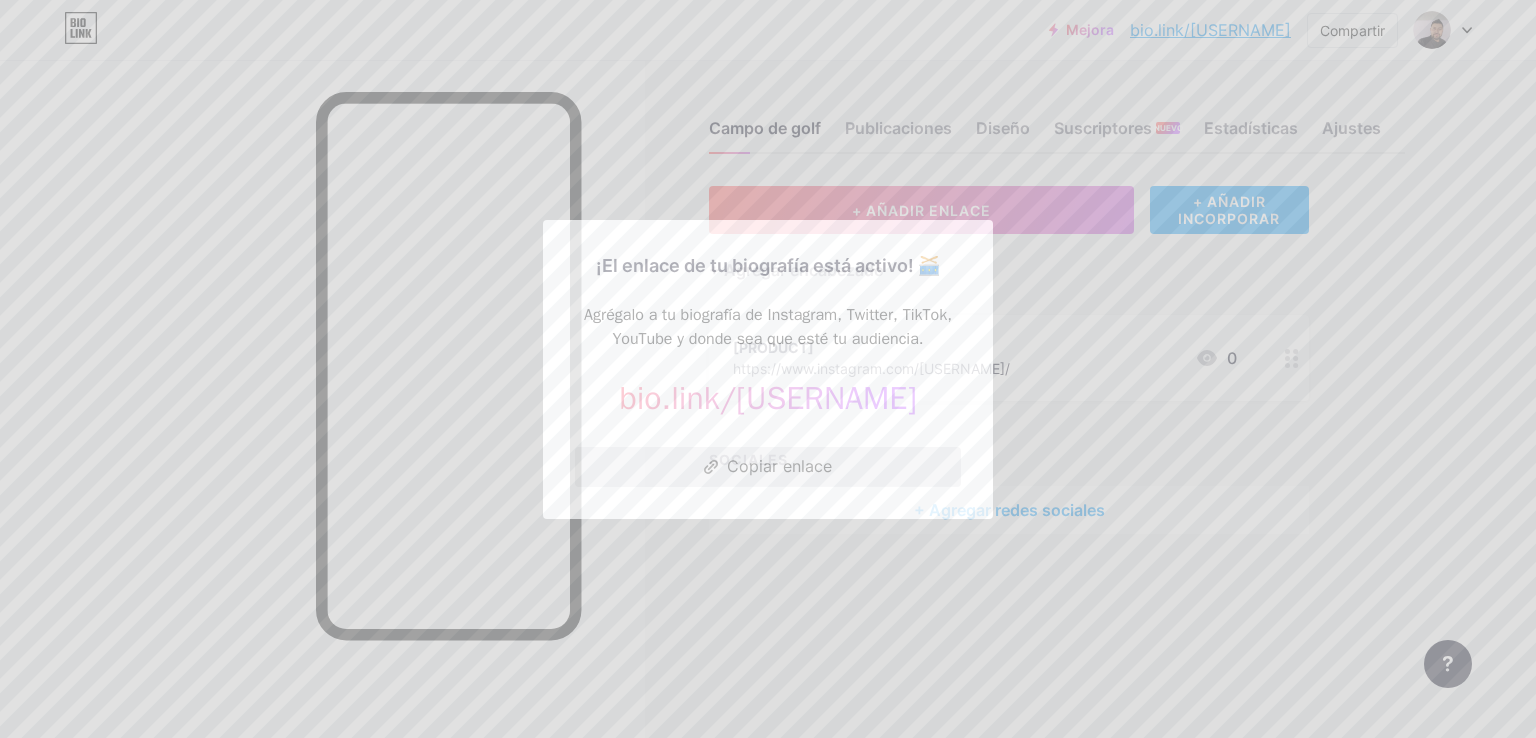 click on "Copiar enlace" at bounding box center [779, 466] 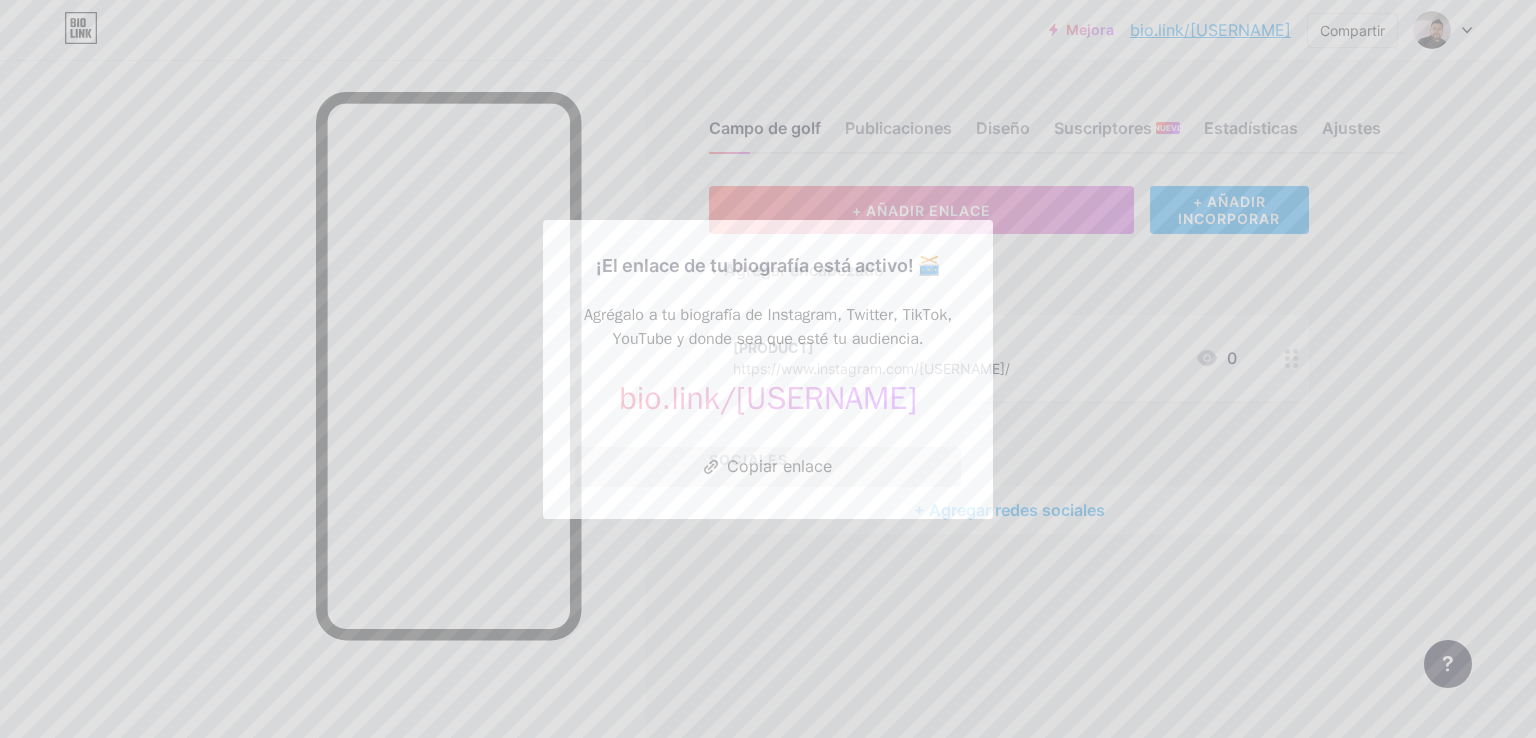 click at bounding box center [768, 369] 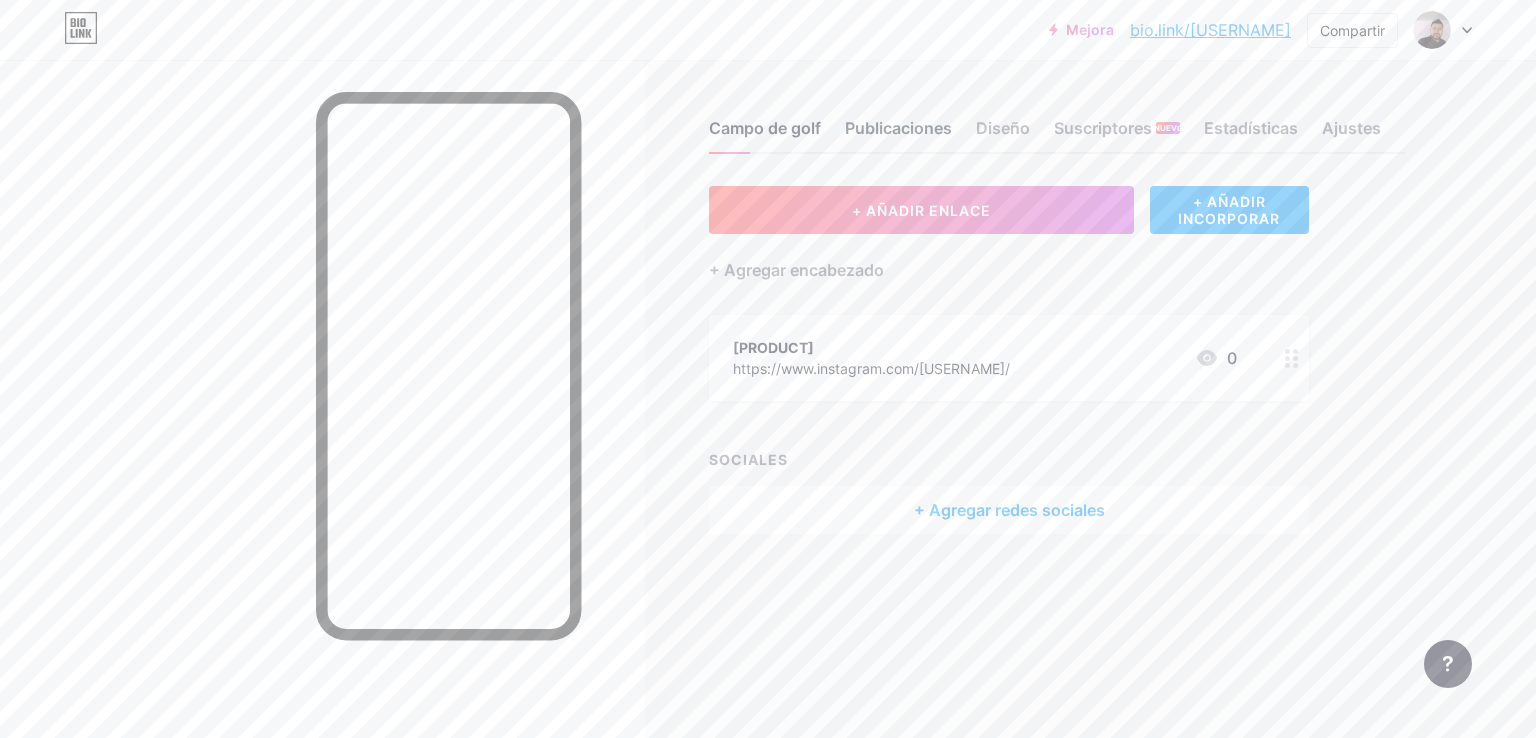 click on "Publicaciones" at bounding box center (898, 128) 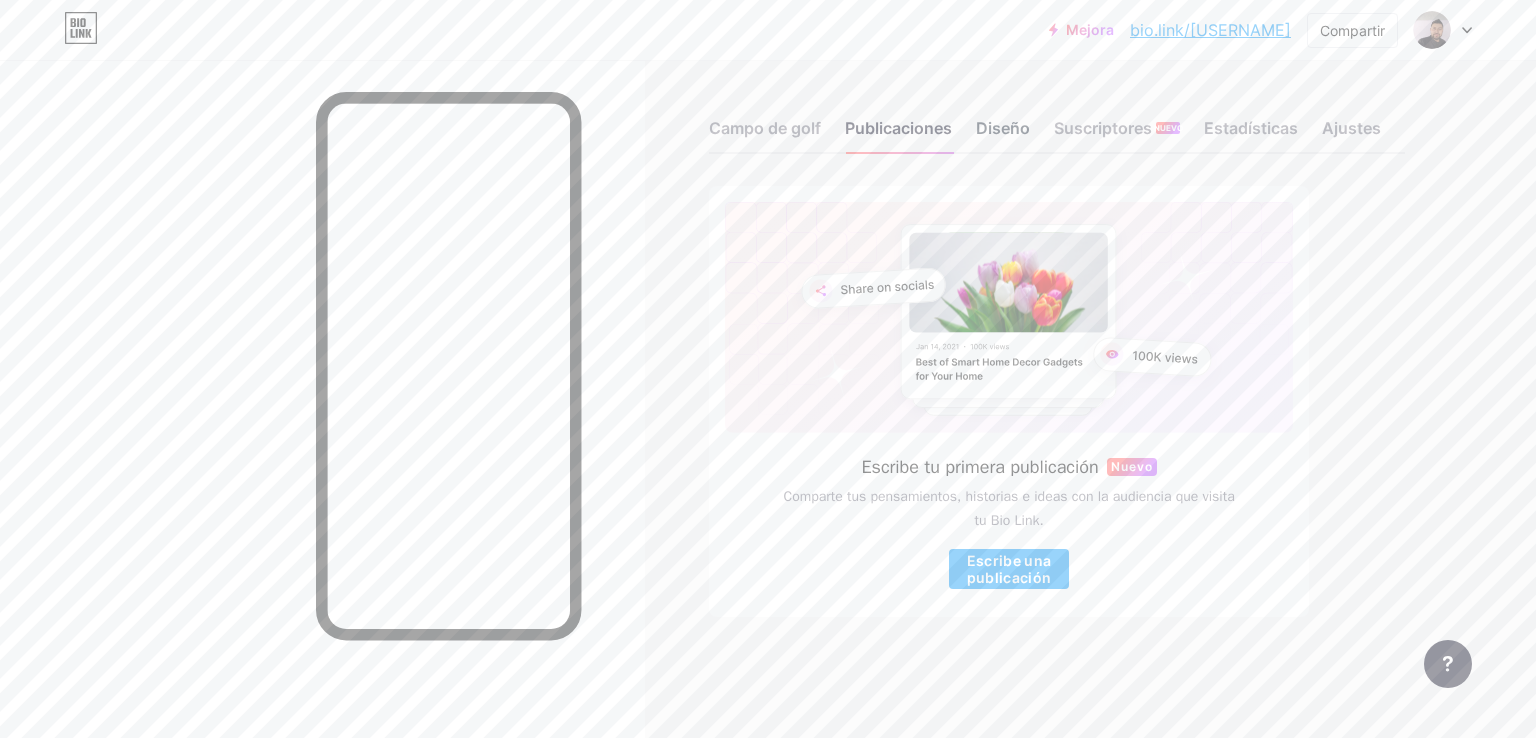 click on "Diseño" at bounding box center (1003, 128) 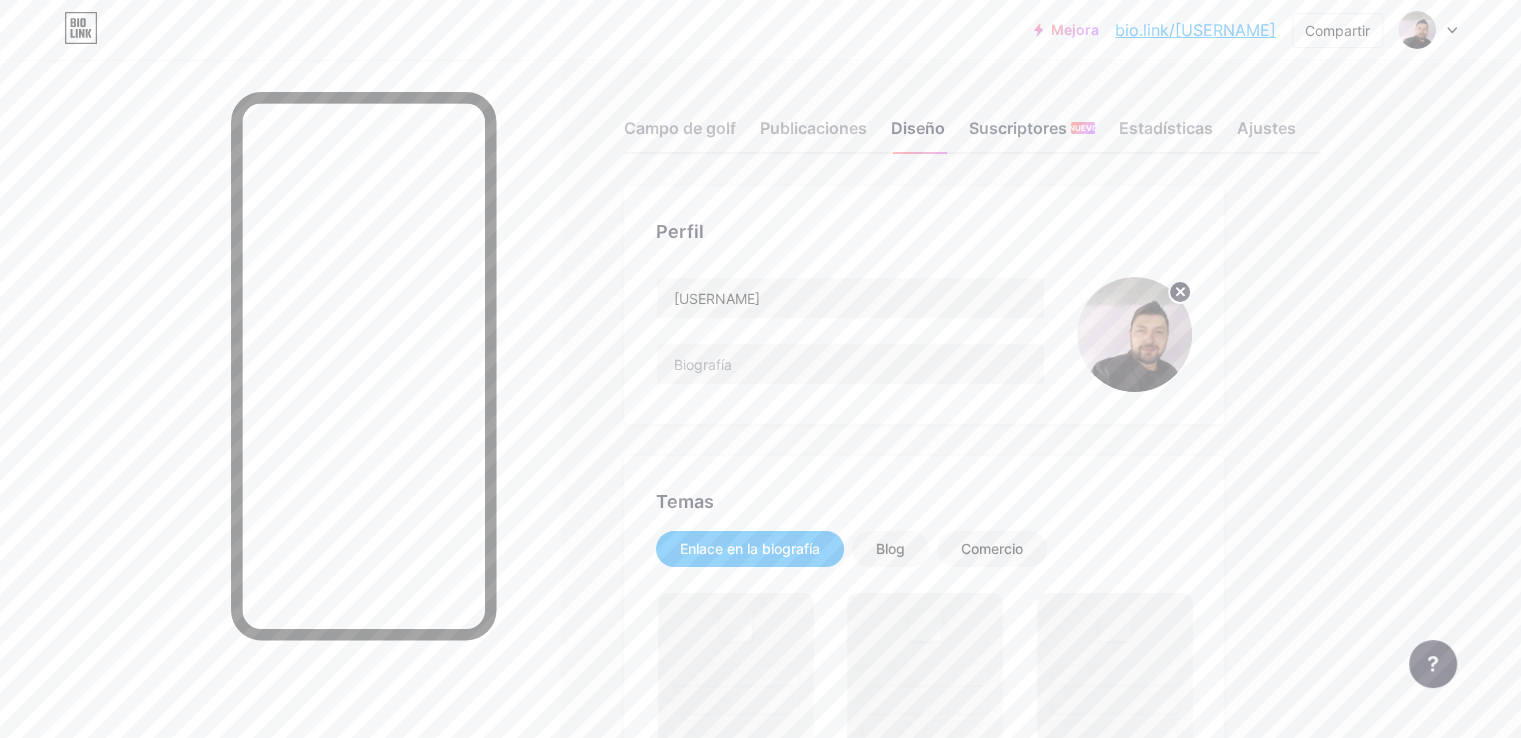 click on "Suscriptores" at bounding box center [1018, 128] 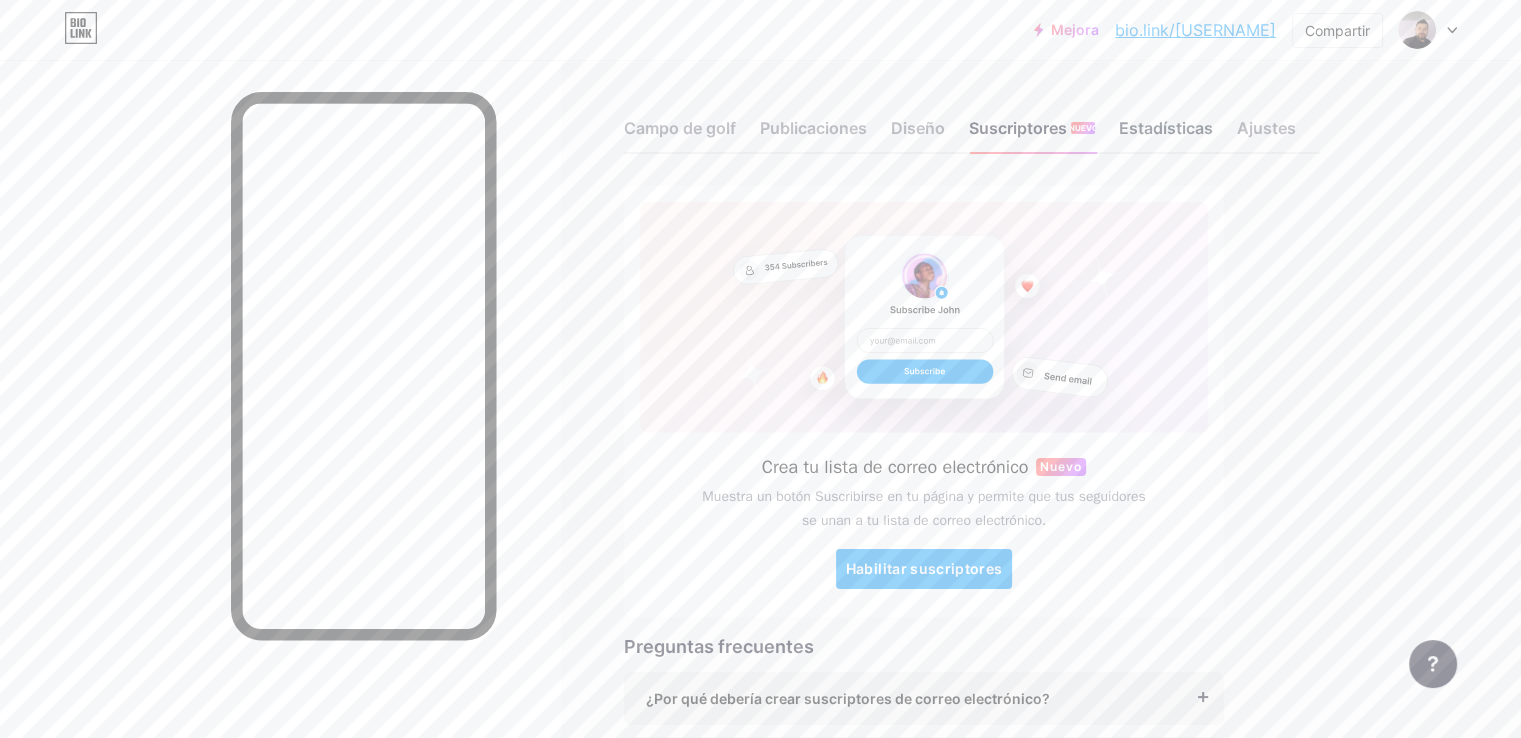 click on "Estadísticas" at bounding box center (1166, 134) 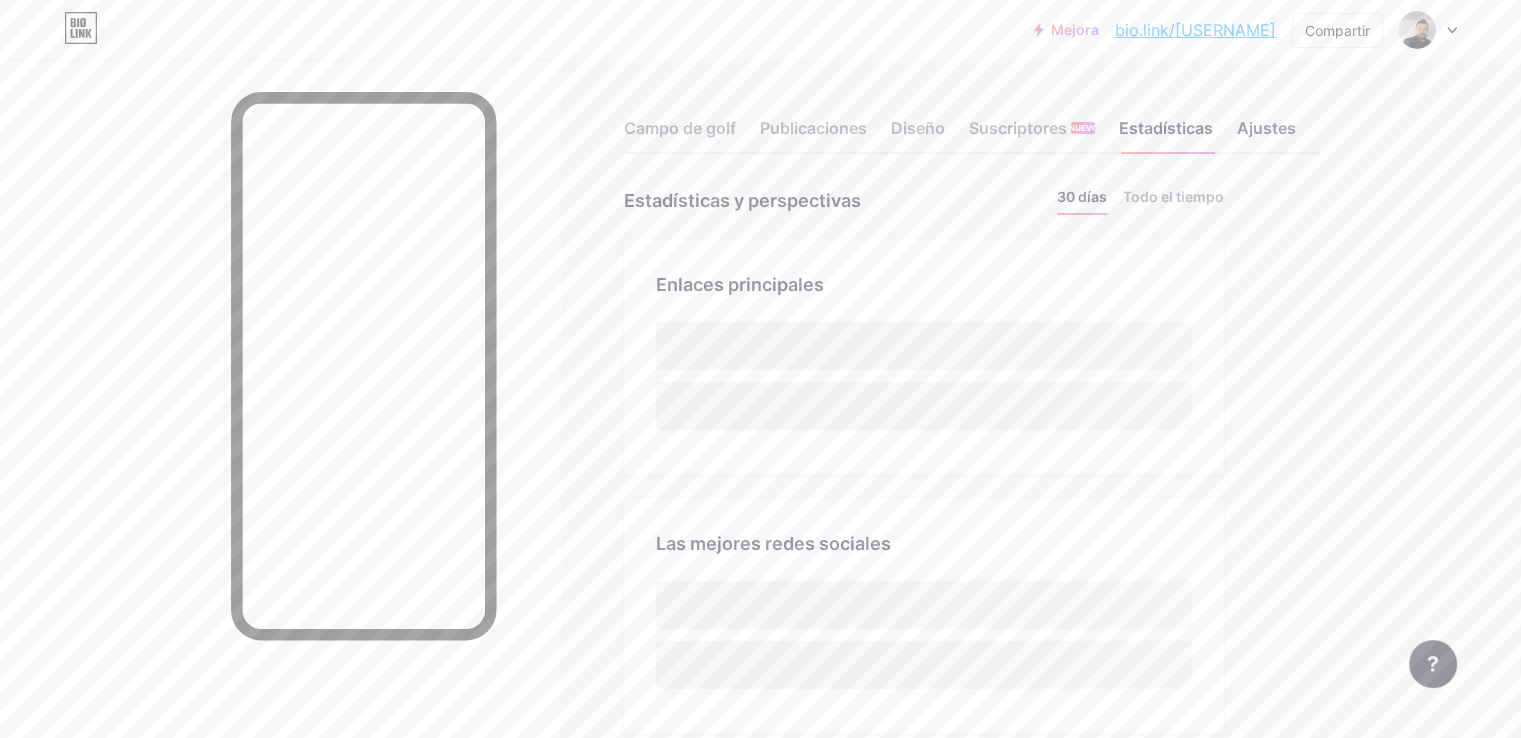 click on "Ajustes" at bounding box center [1266, 128] 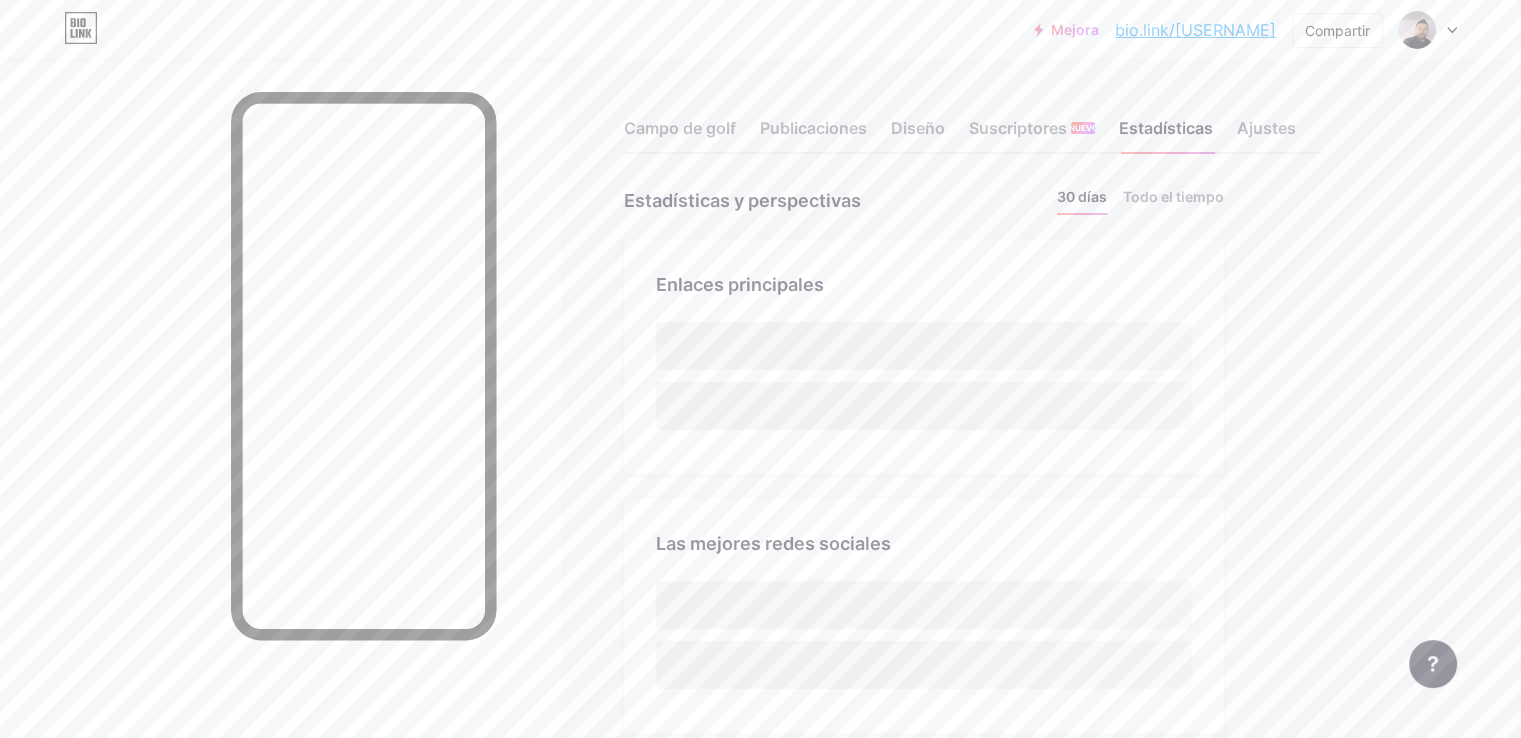 scroll, scrollTop: 999262, scrollLeft: 998479, axis: both 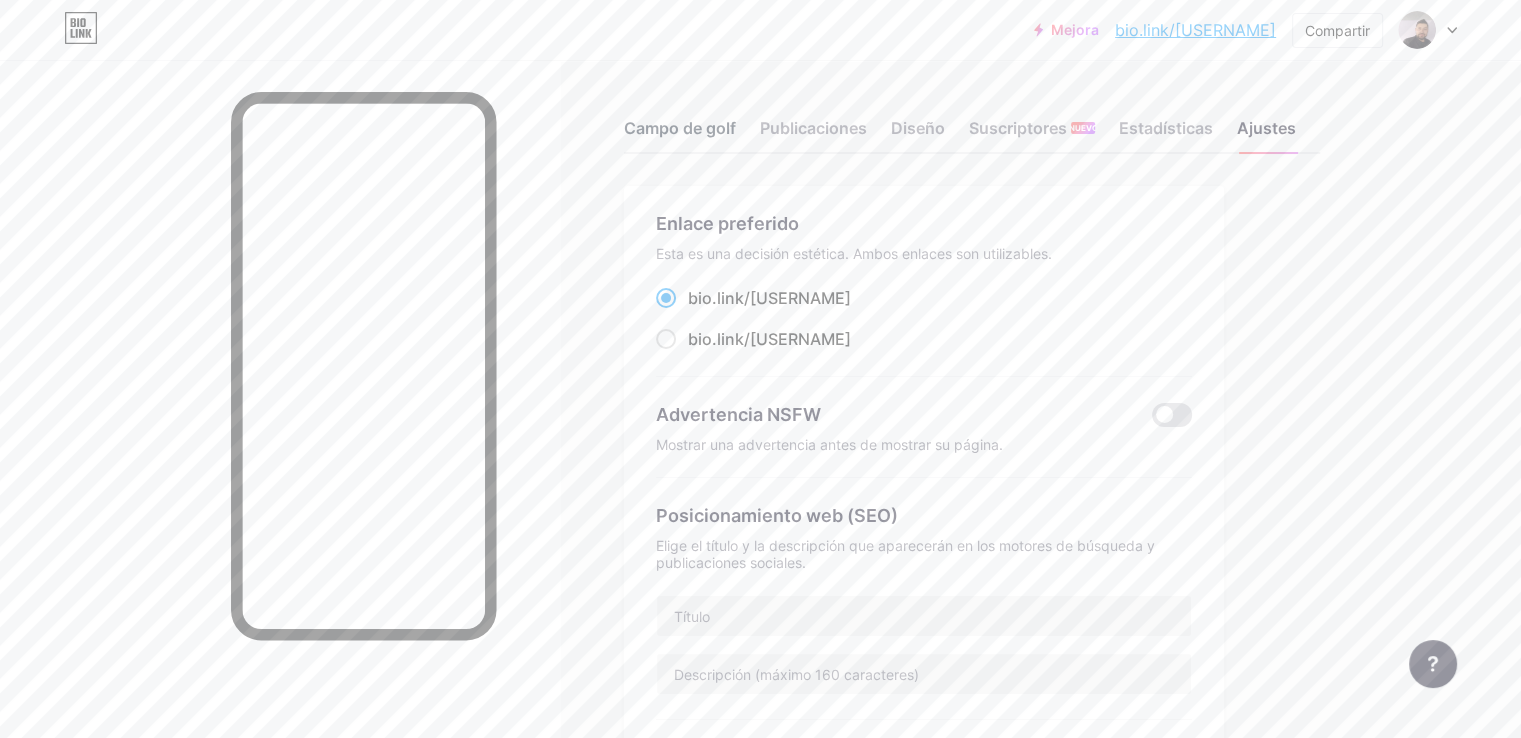 click on "Campo de golf" at bounding box center (680, 128) 